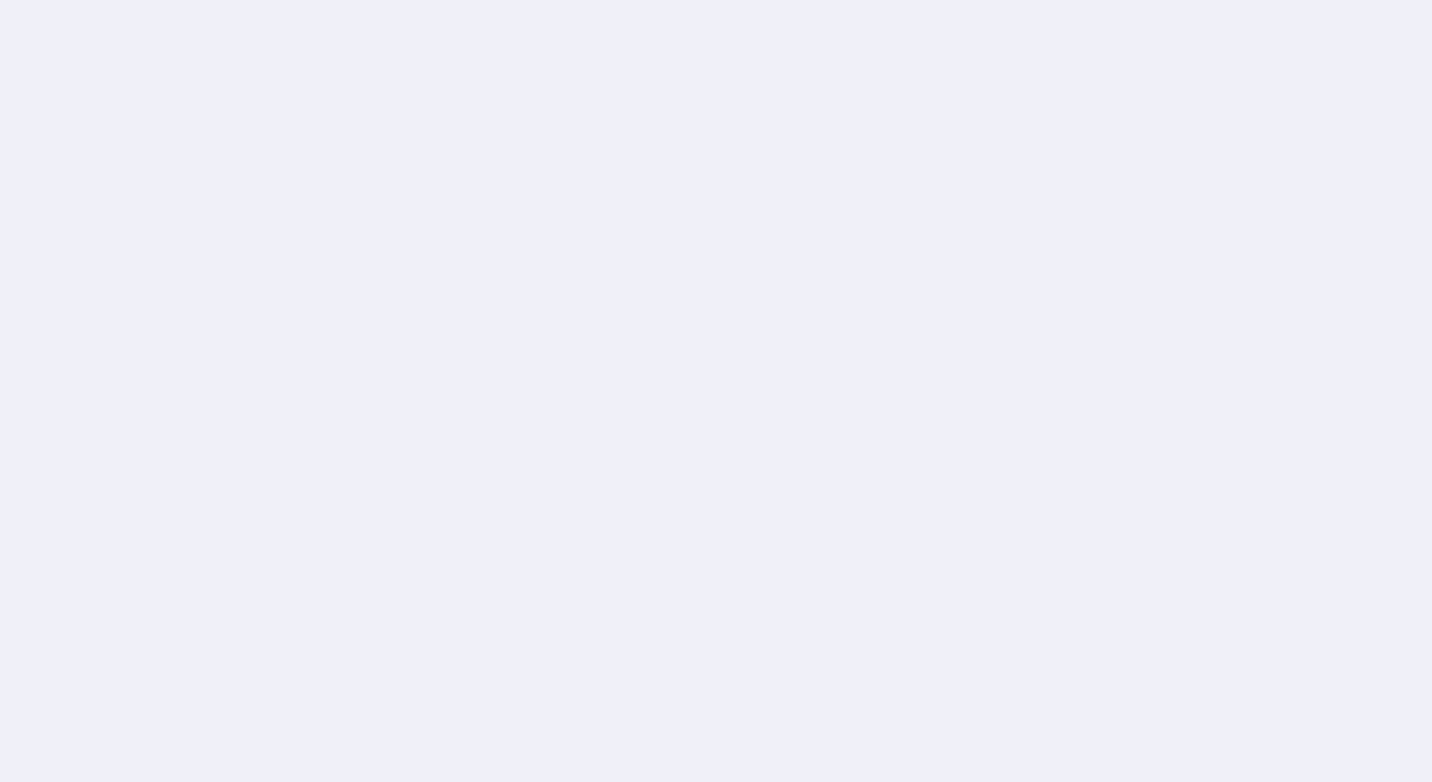 scroll, scrollTop: 0, scrollLeft: 0, axis: both 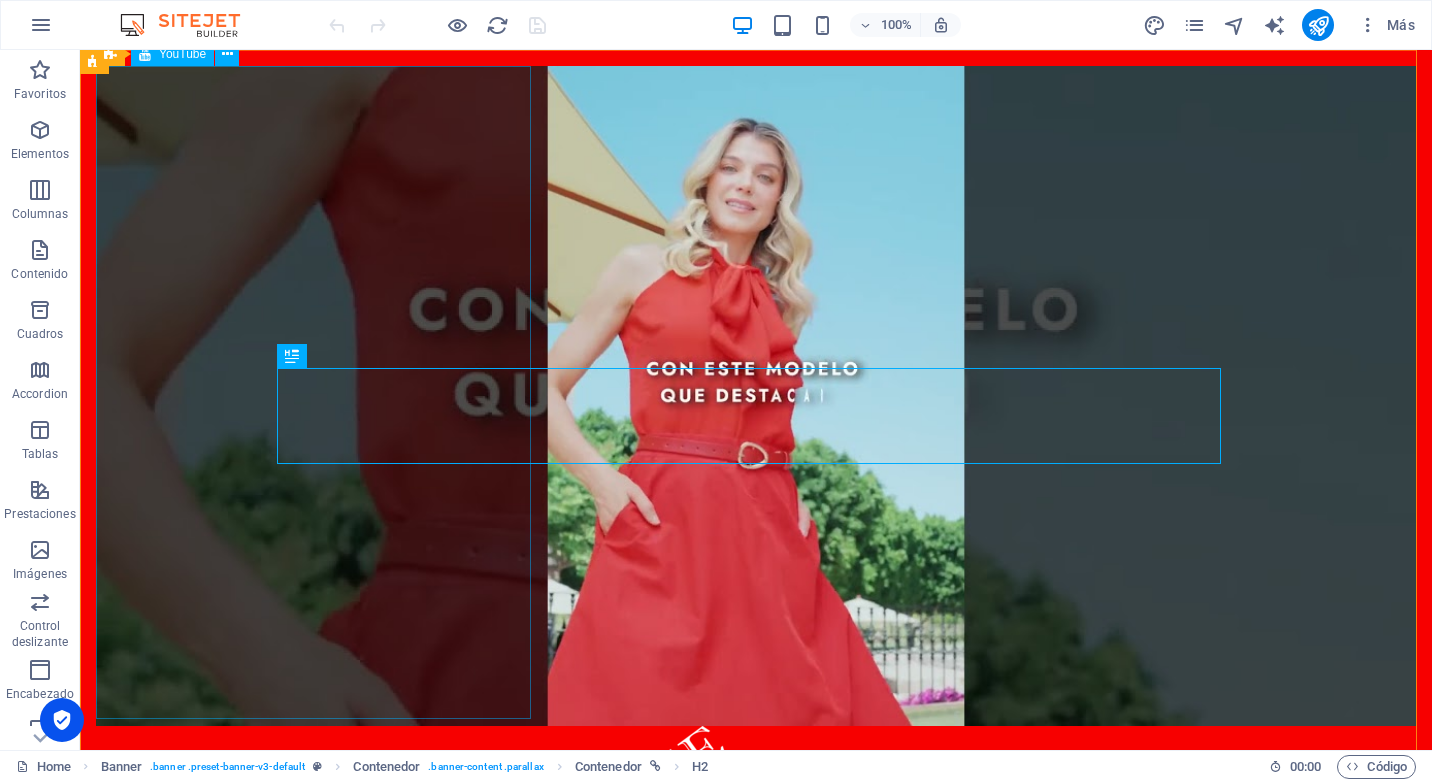 click at bounding box center (756, 396) 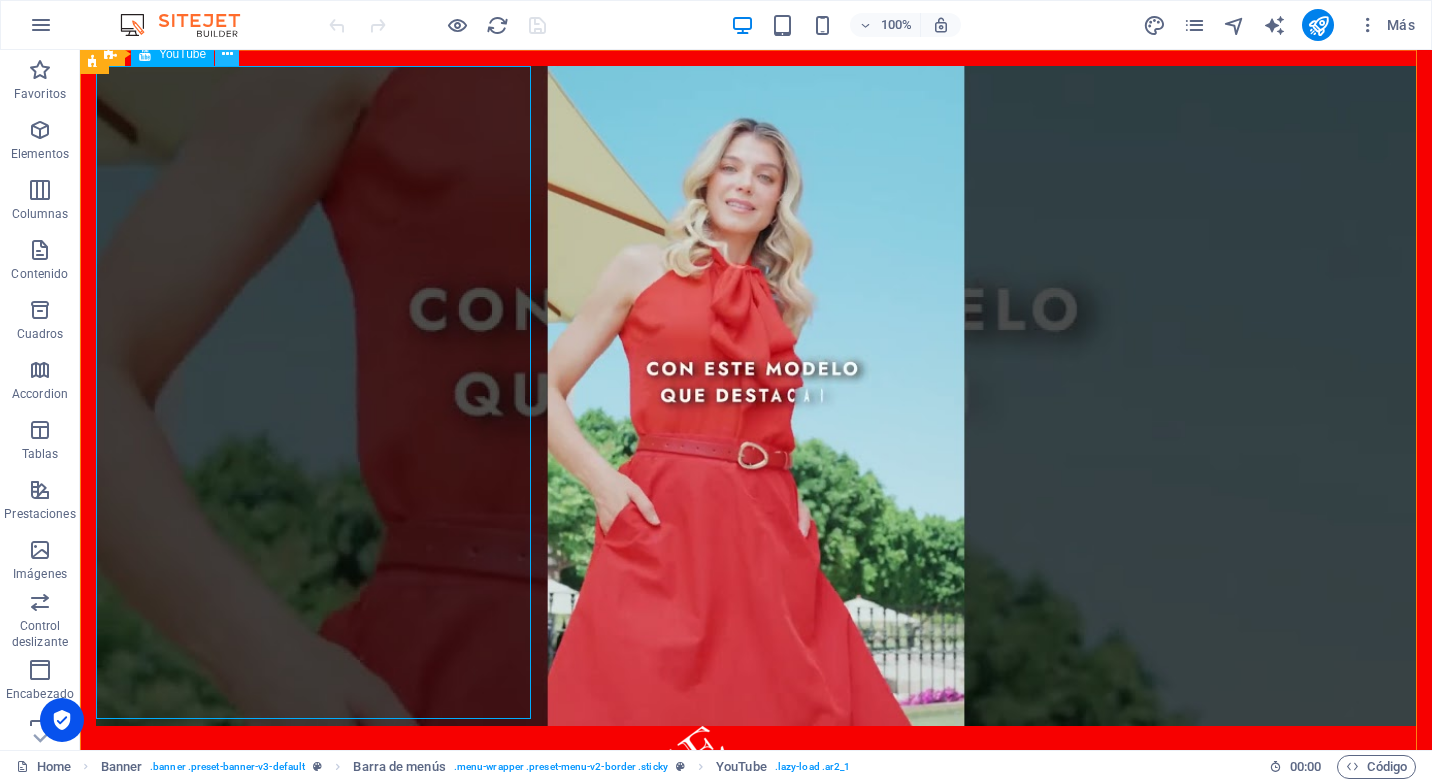 click at bounding box center (227, 54) 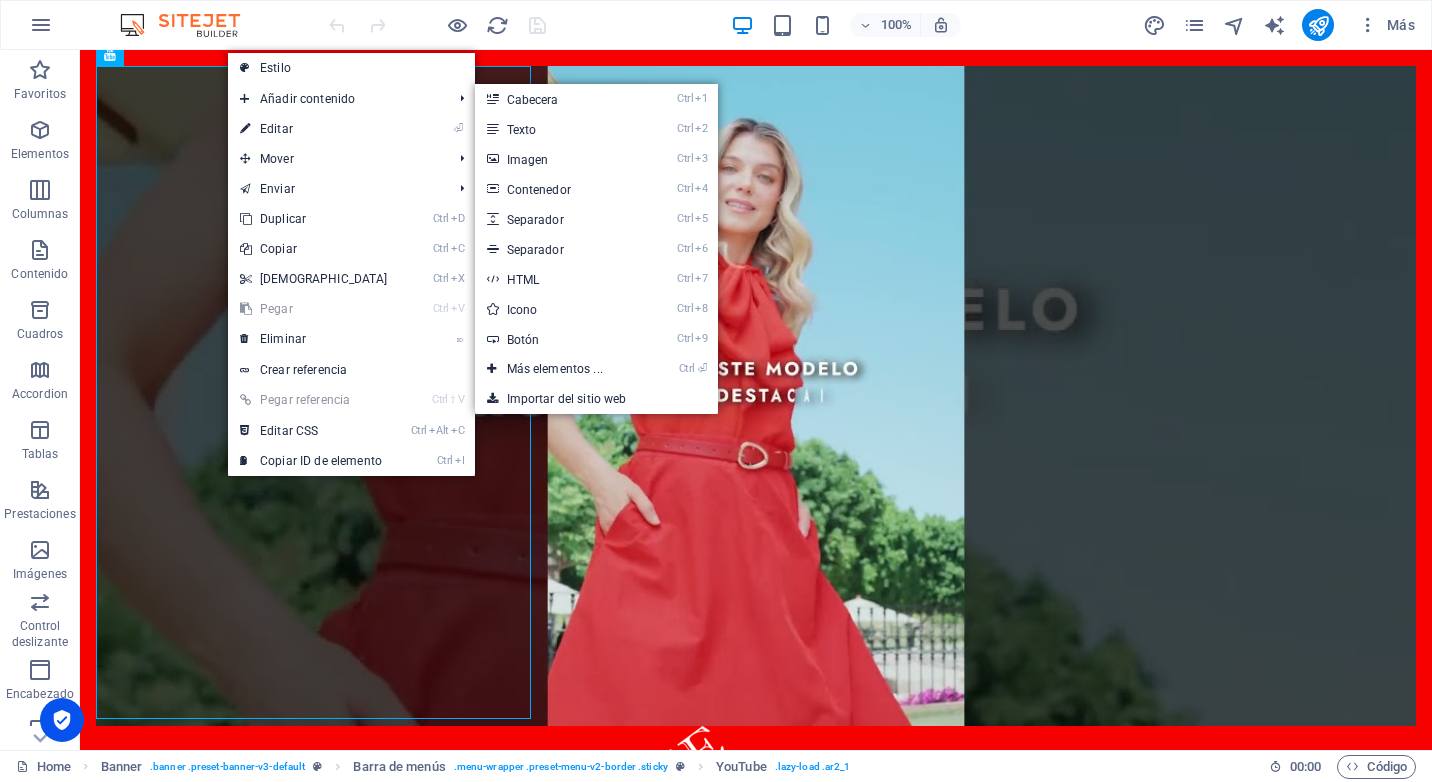 click on "⏎  Editar" at bounding box center [314, 129] 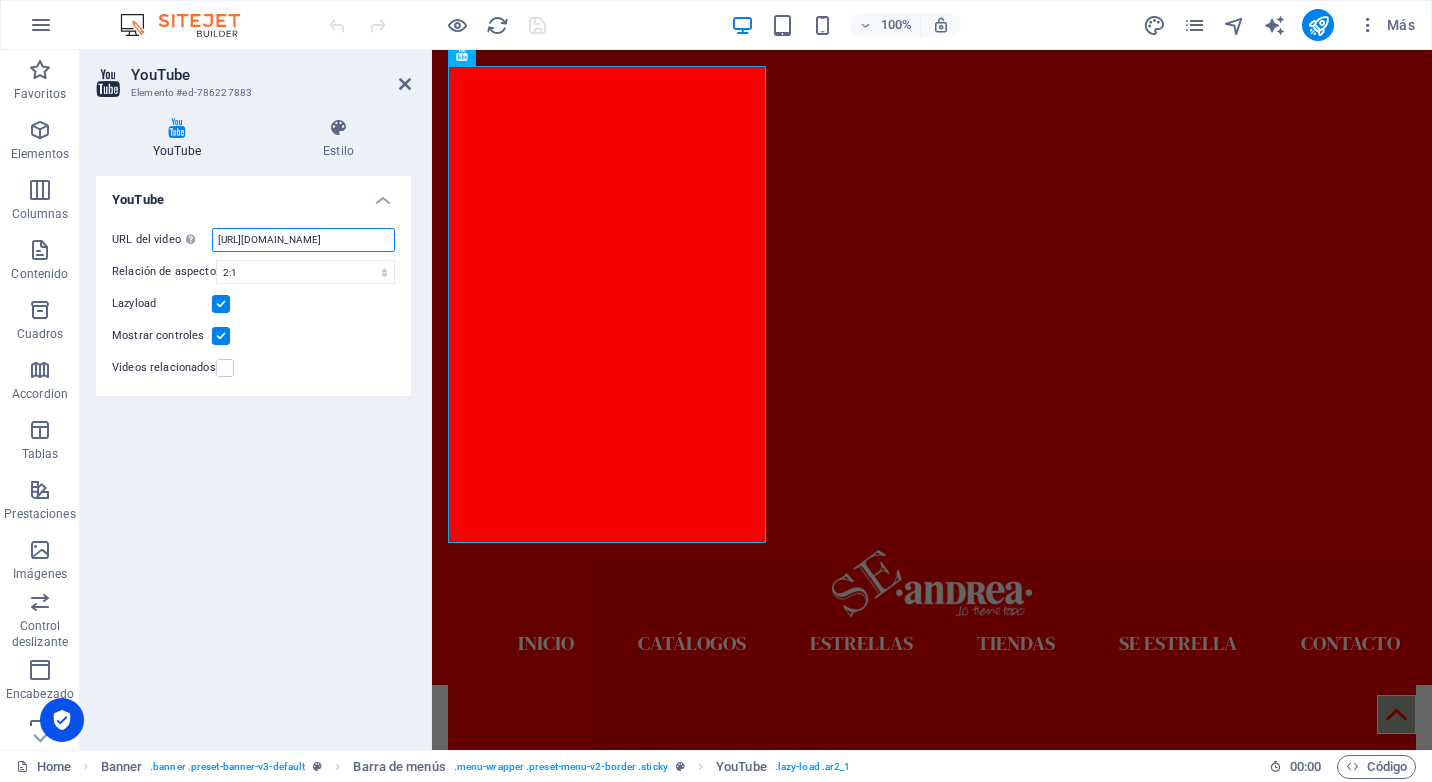 click on "[URL][DOMAIN_NAME]" at bounding box center [303, 240] 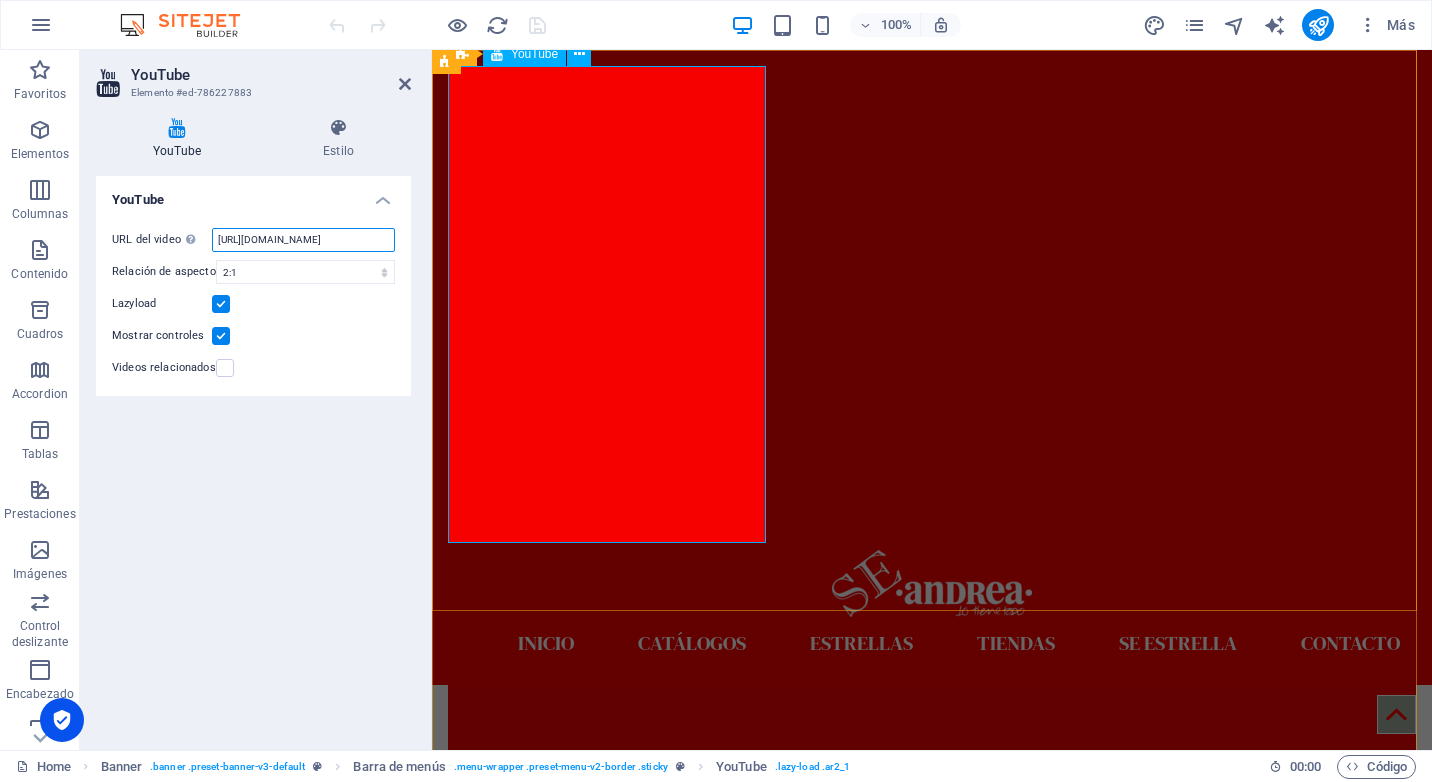 scroll, scrollTop: 0, scrollLeft: 0, axis: both 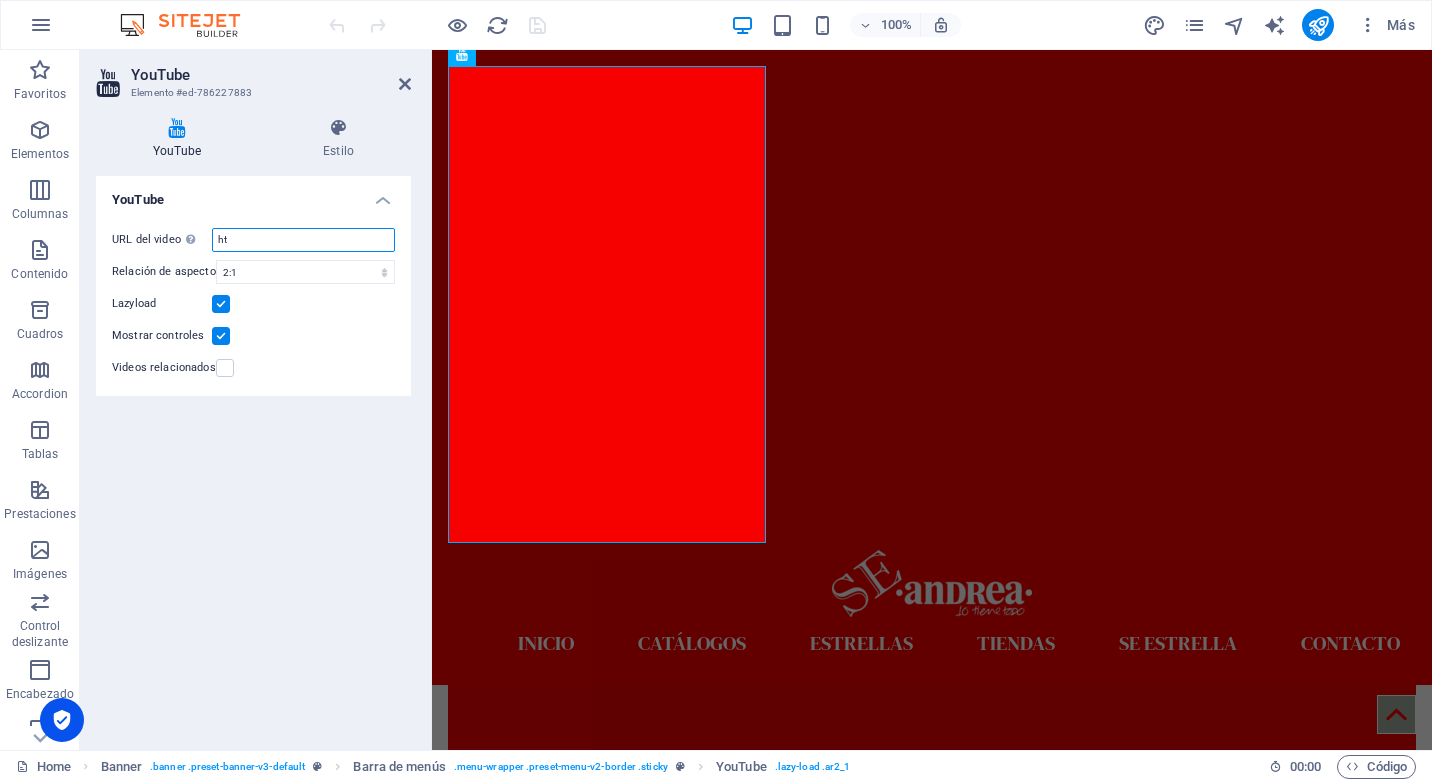 type on "h" 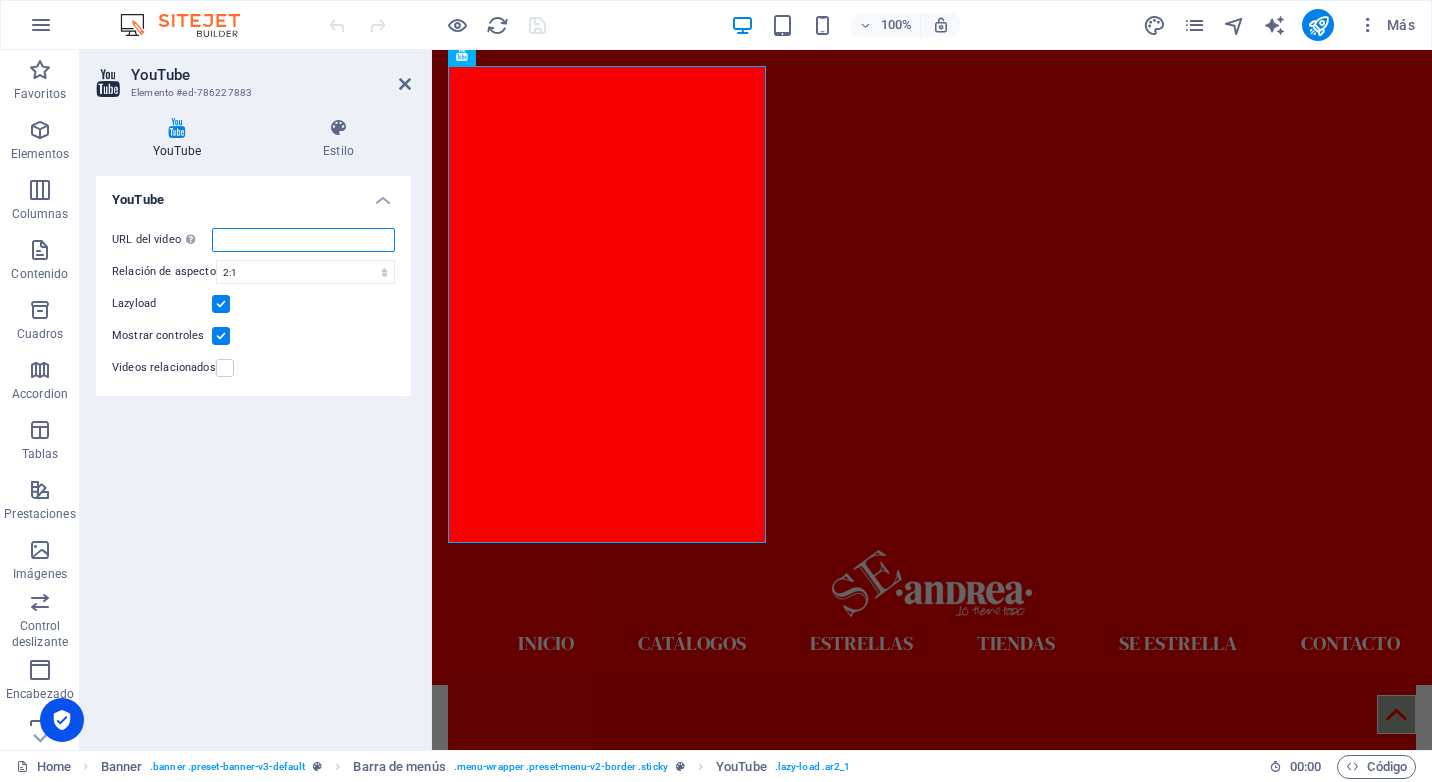 paste on "[URL][DOMAIN_NAME]" 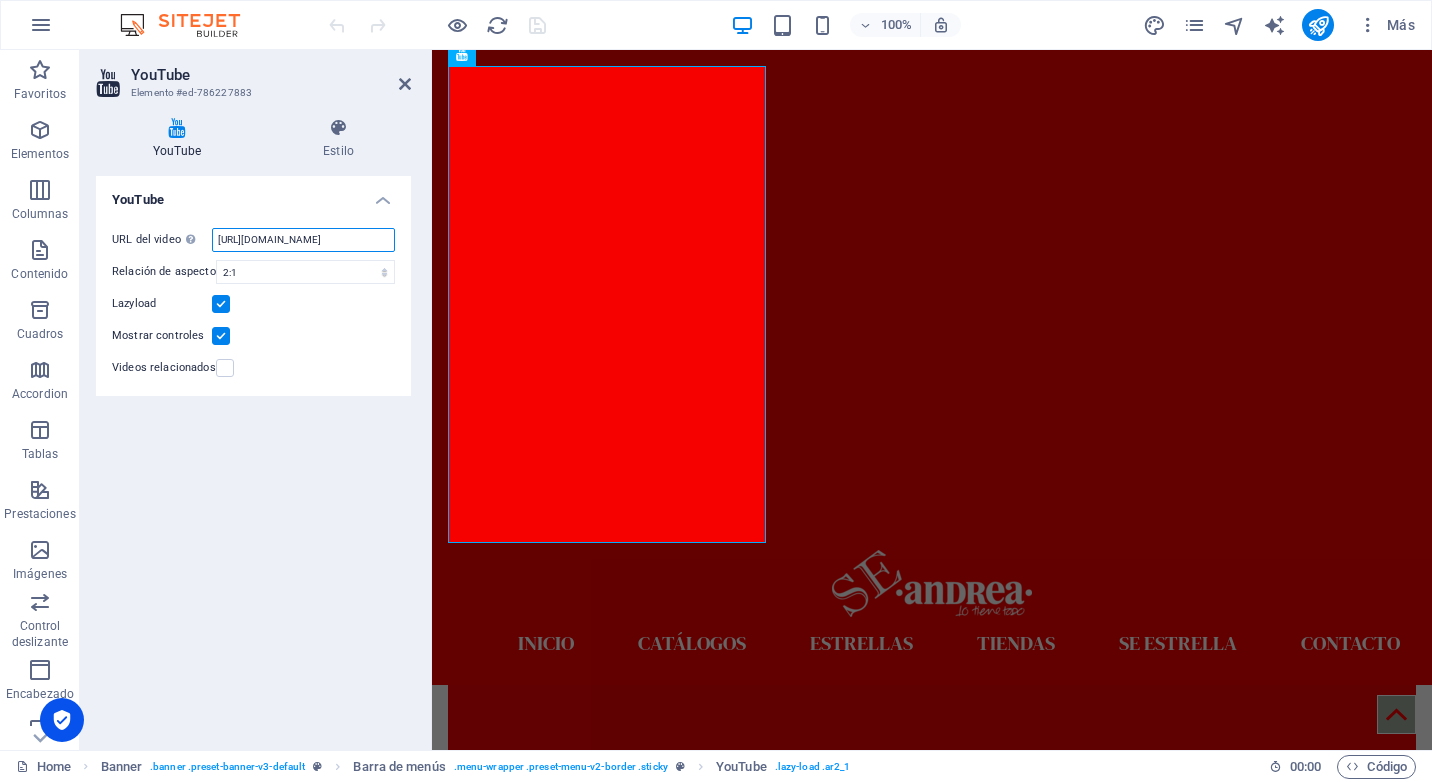 scroll, scrollTop: 0, scrollLeft: 40, axis: horizontal 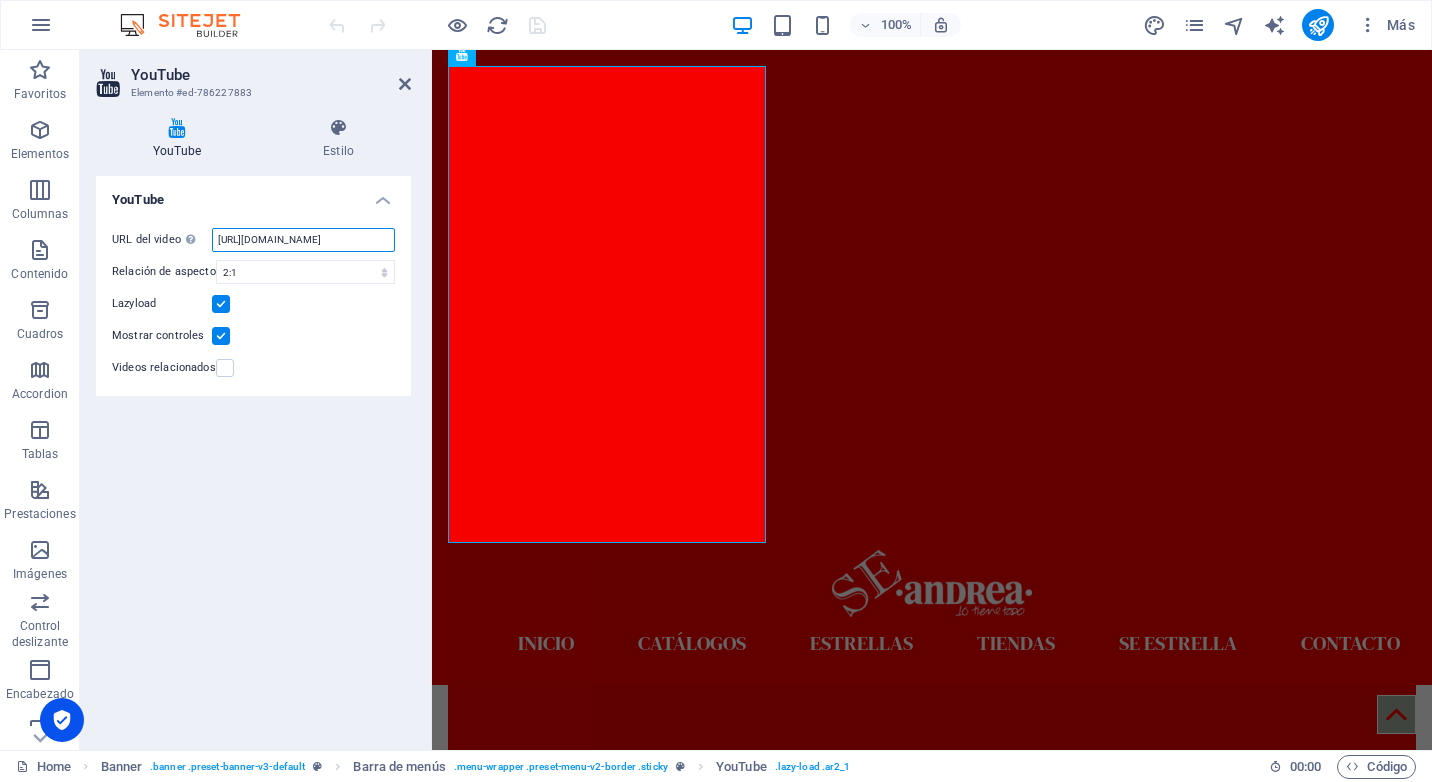 type on "[URL][DOMAIN_NAME]" 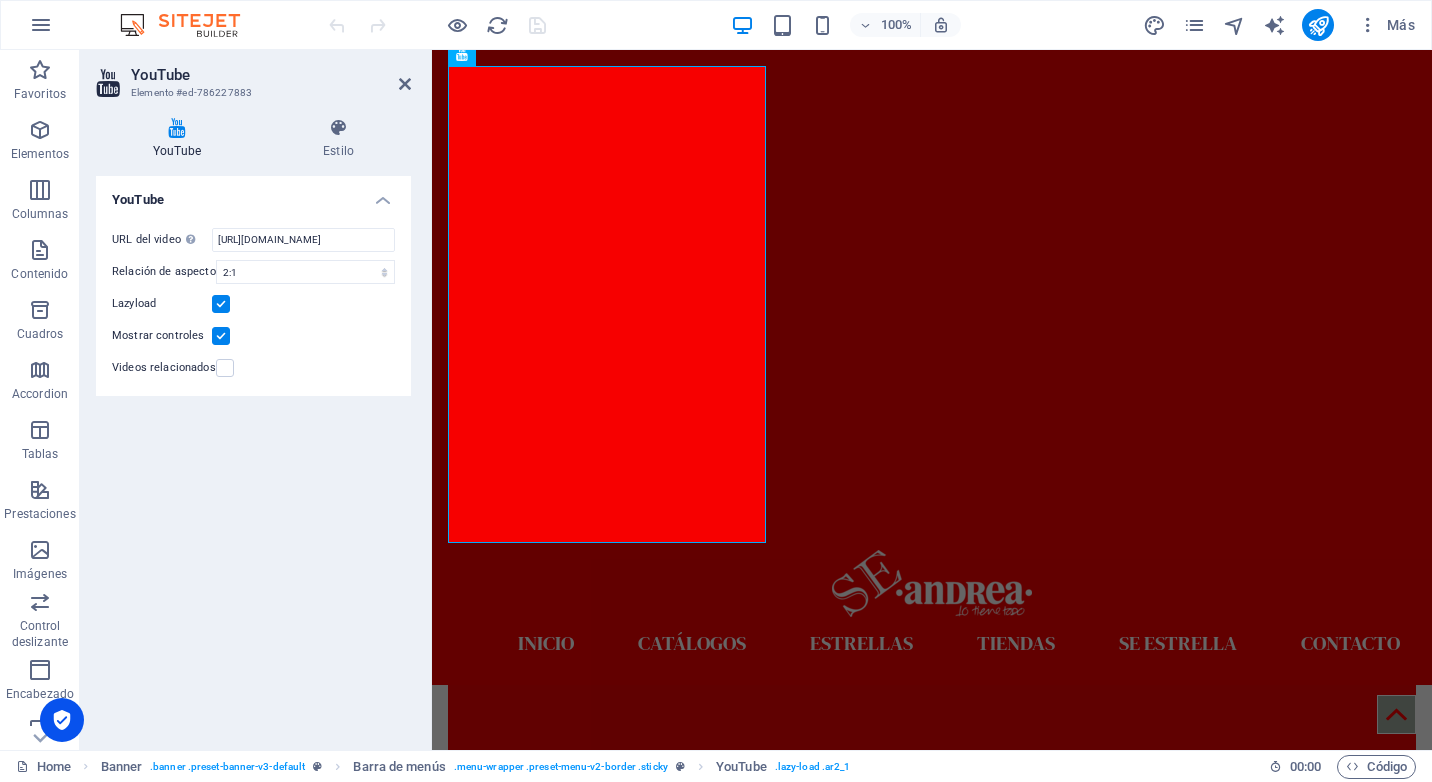 scroll, scrollTop: 0, scrollLeft: 0, axis: both 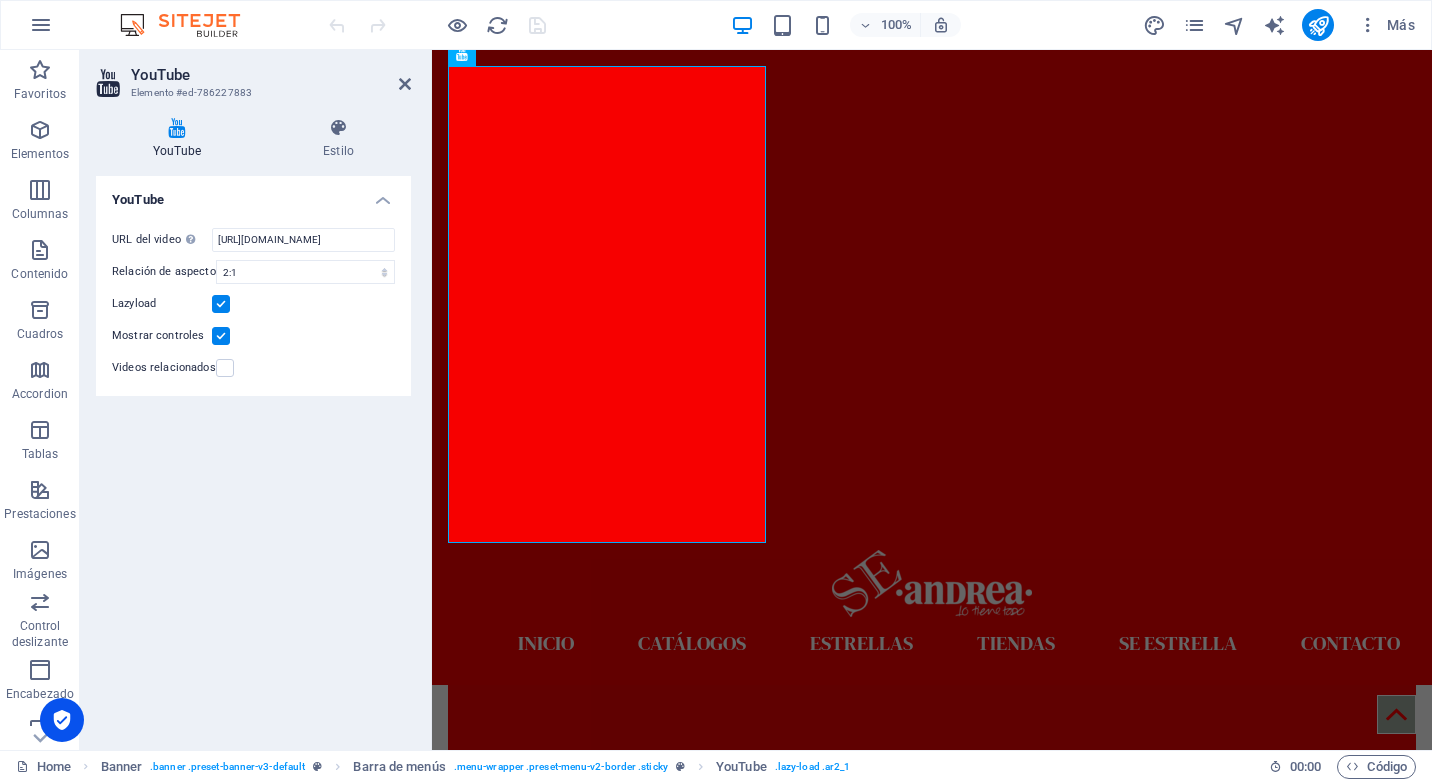 click on "Videos relacionados" at bounding box center (253, 368) 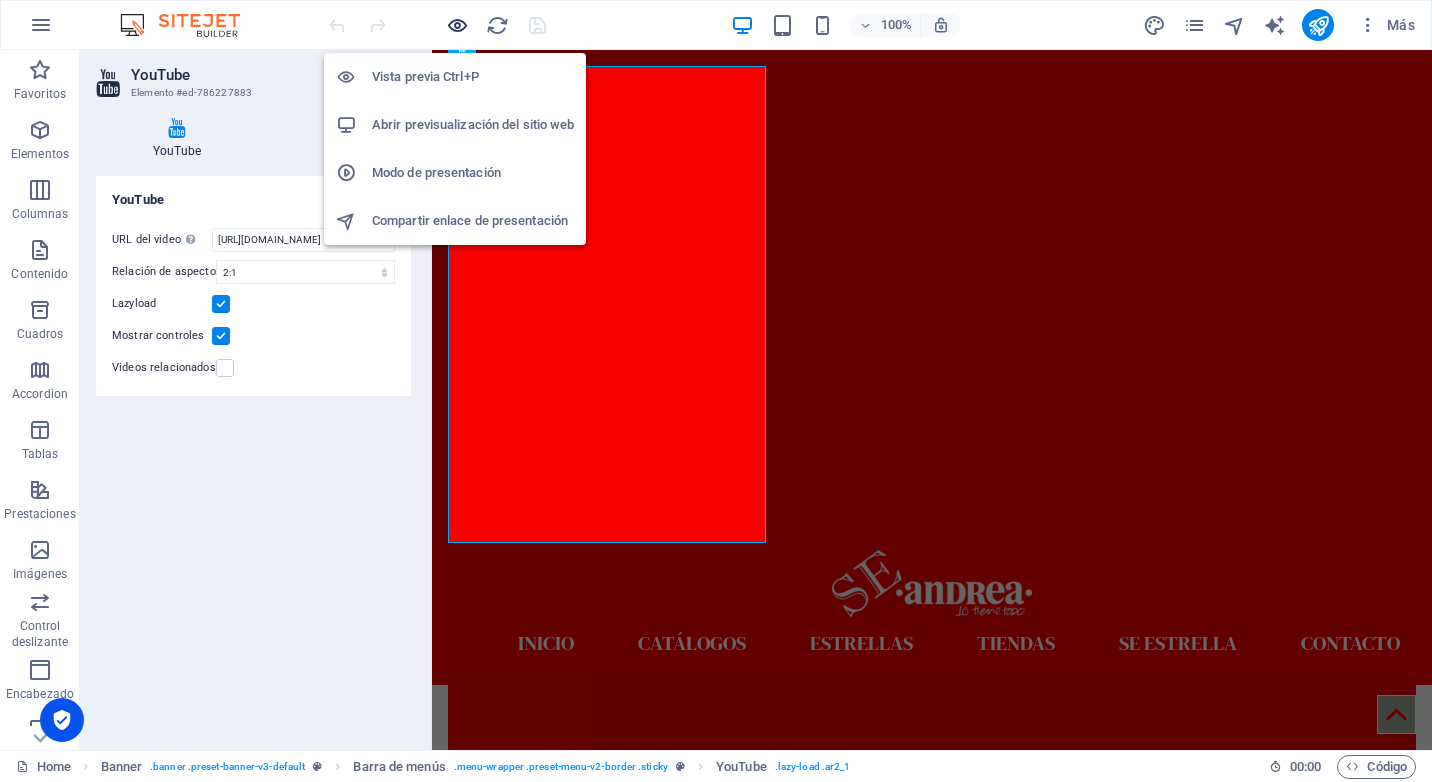 click at bounding box center [457, 25] 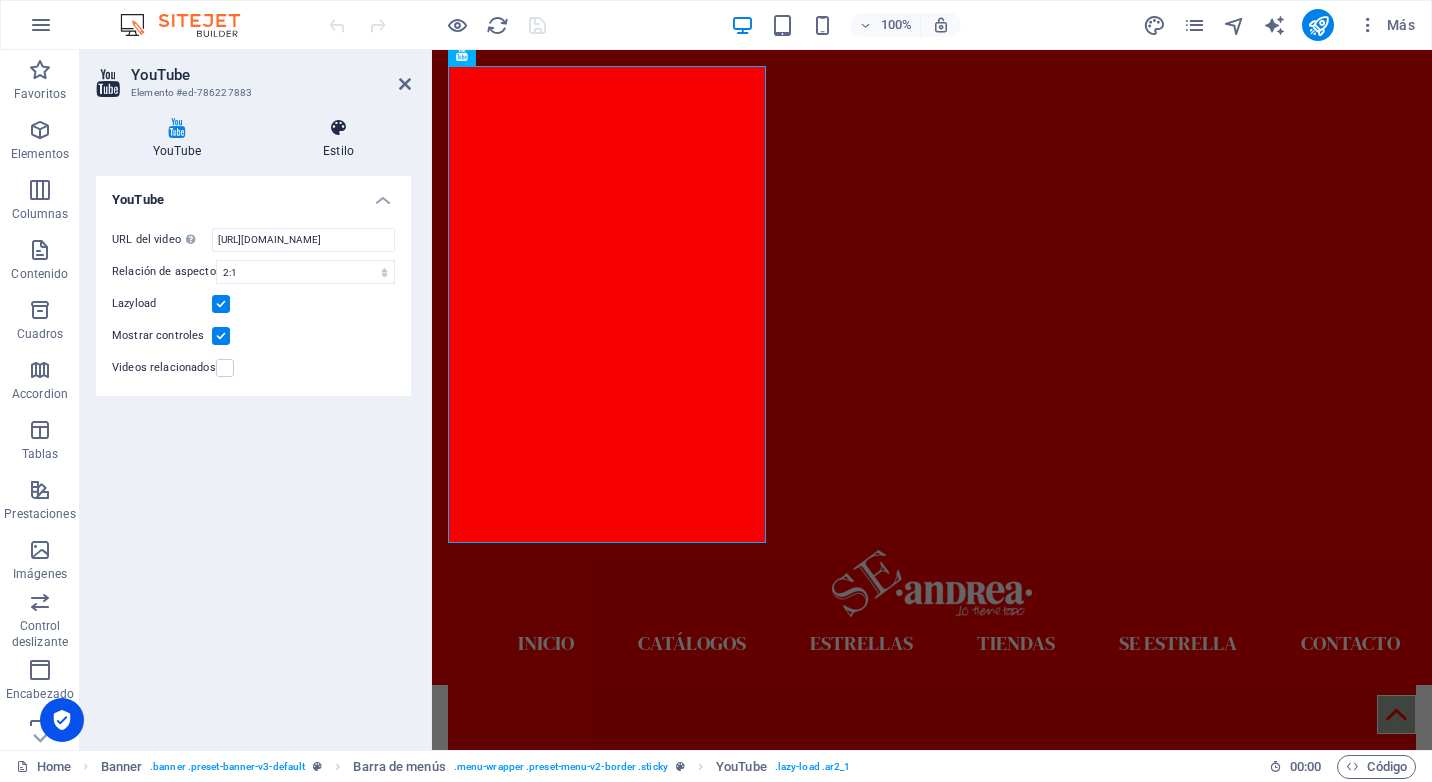 click on "Estilo" at bounding box center [338, 139] 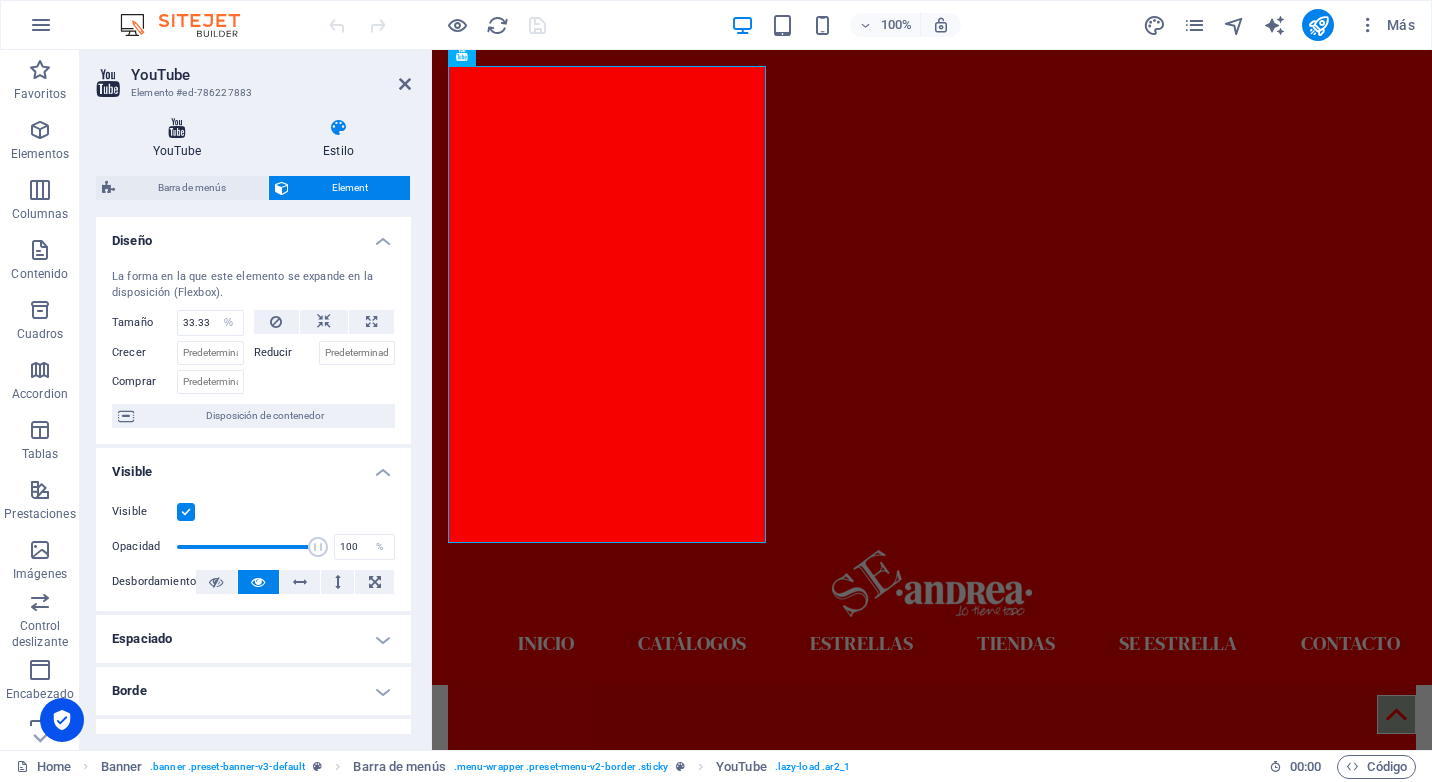 click at bounding box center (177, 128) 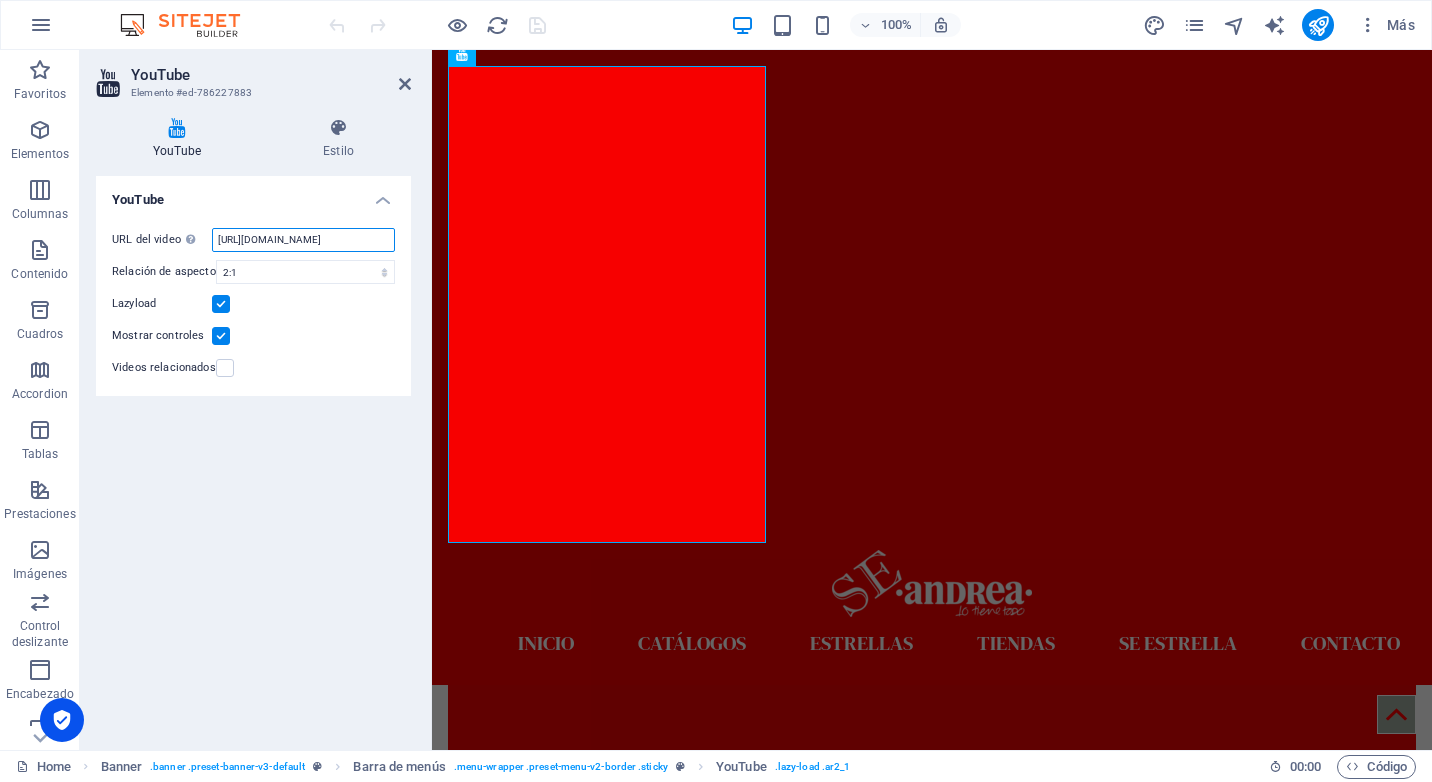 click on "[URL][DOMAIN_NAME]" at bounding box center [303, 240] 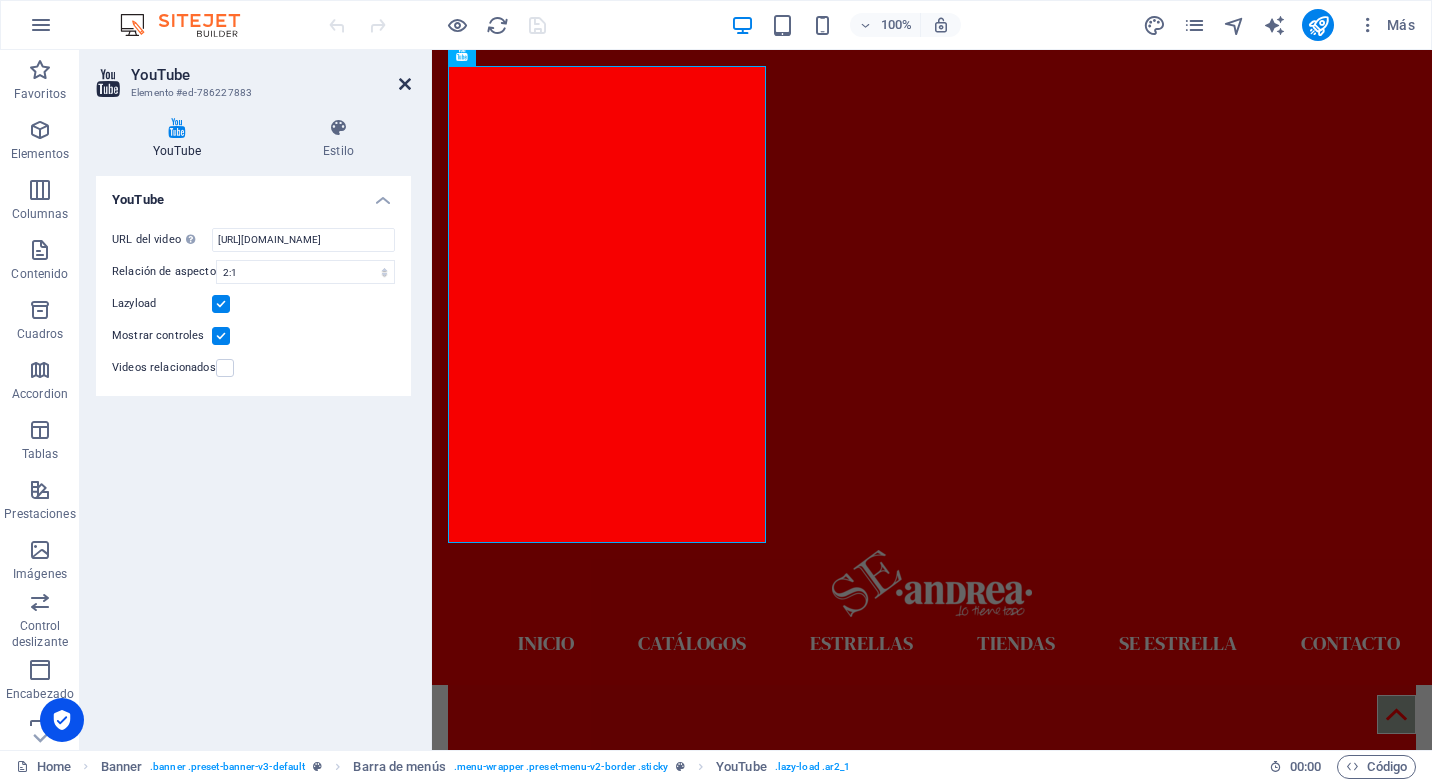 click at bounding box center [405, 84] 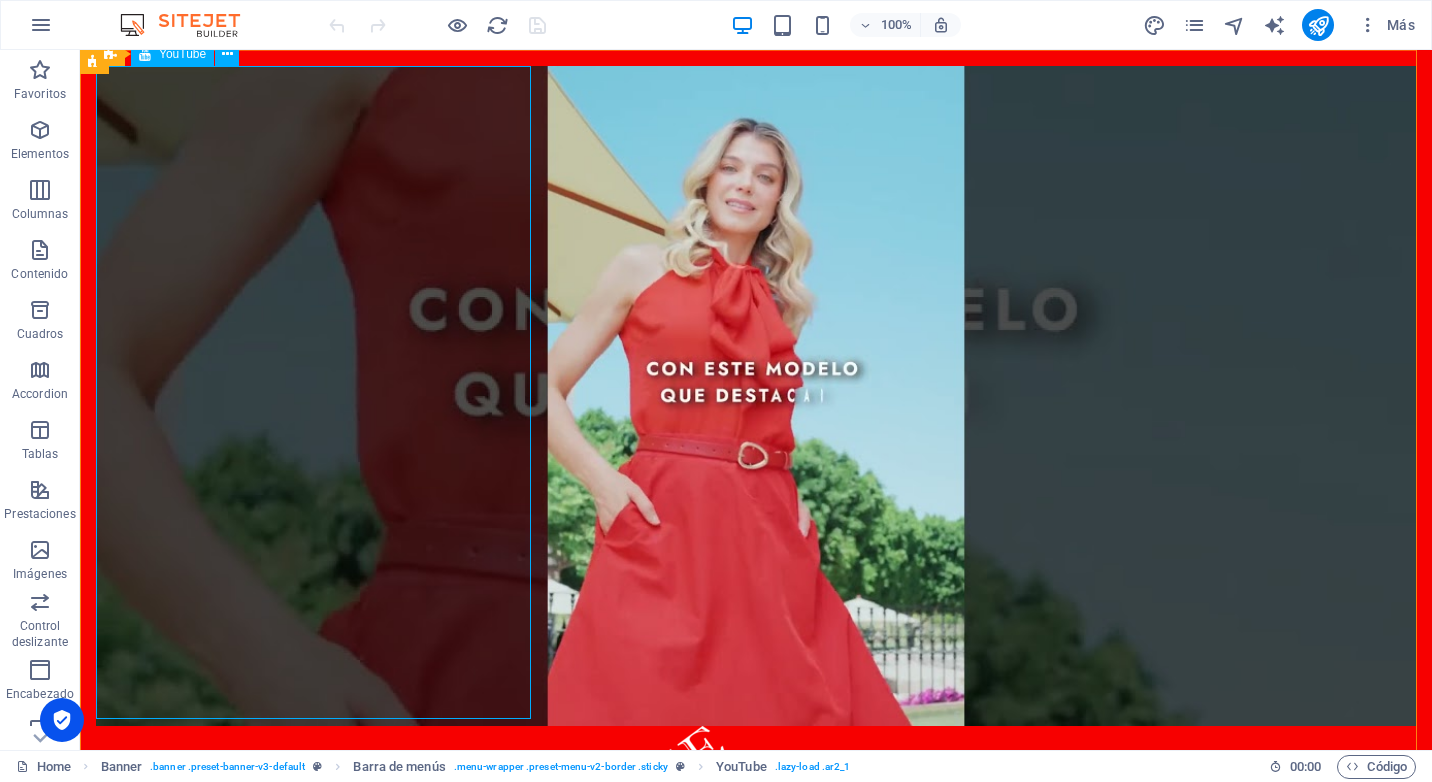 click at bounding box center [756, 396] 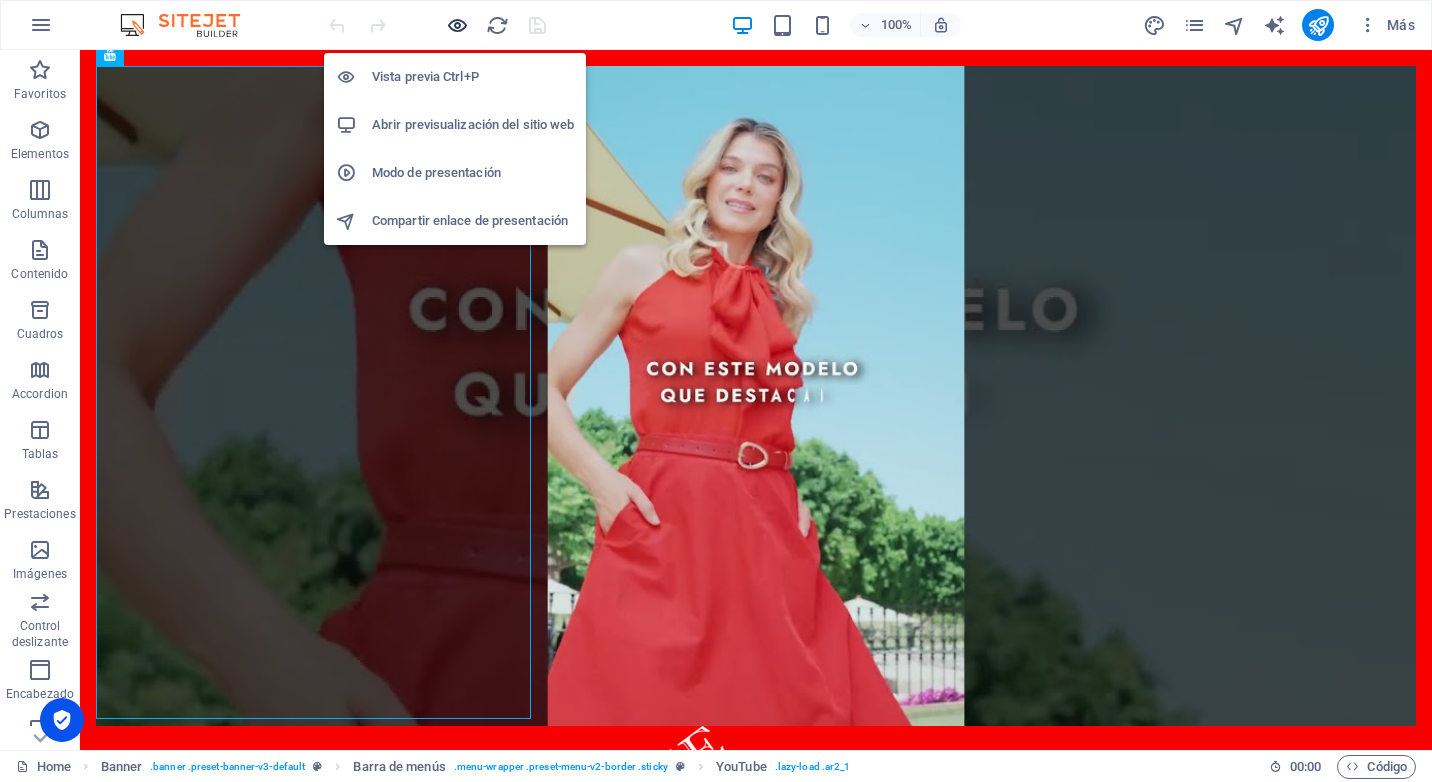 click at bounding box center (457, 25) 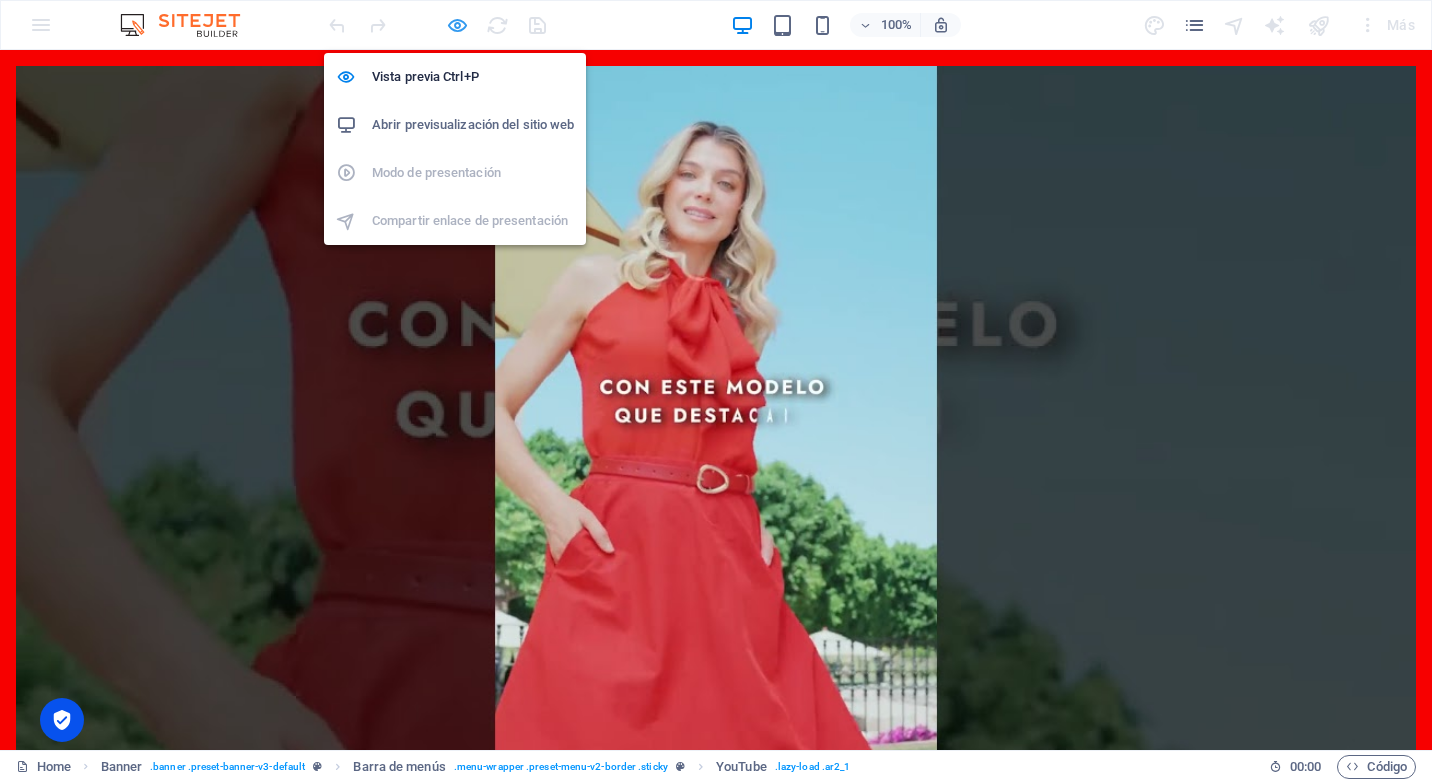 scroll, scrollTop: 21, scrollLeft: 0, axis: vertical 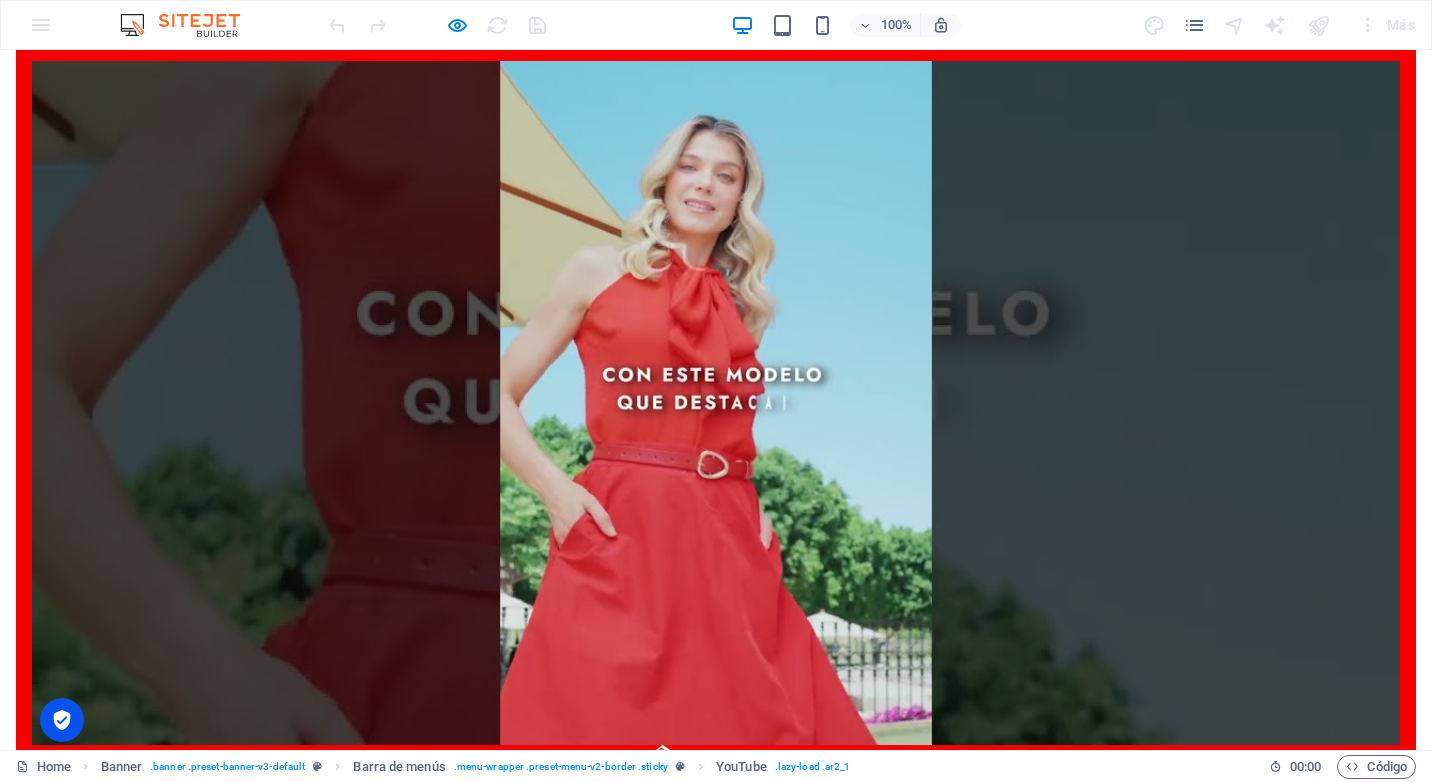 click at bounding box center (716, 403) 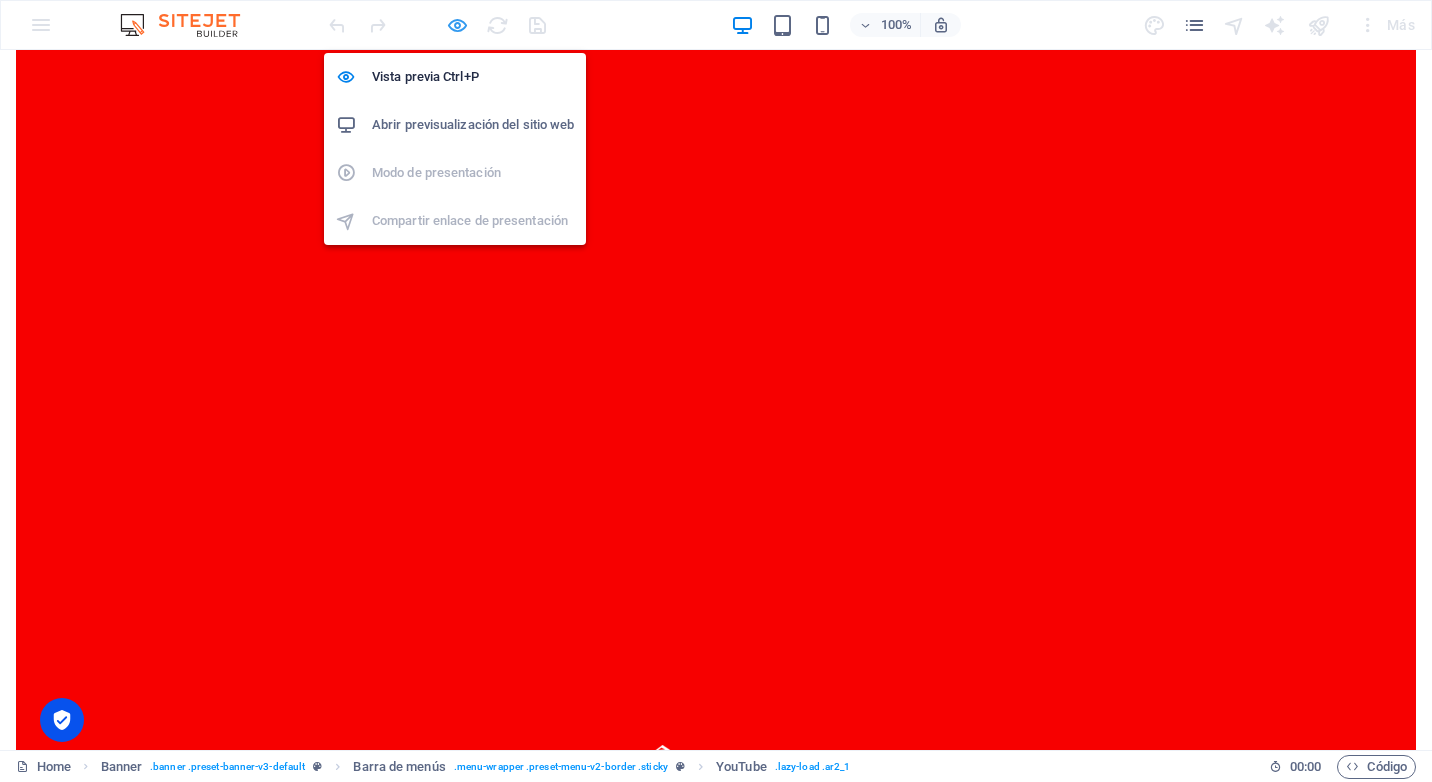 click at bounding box center (457, 25) 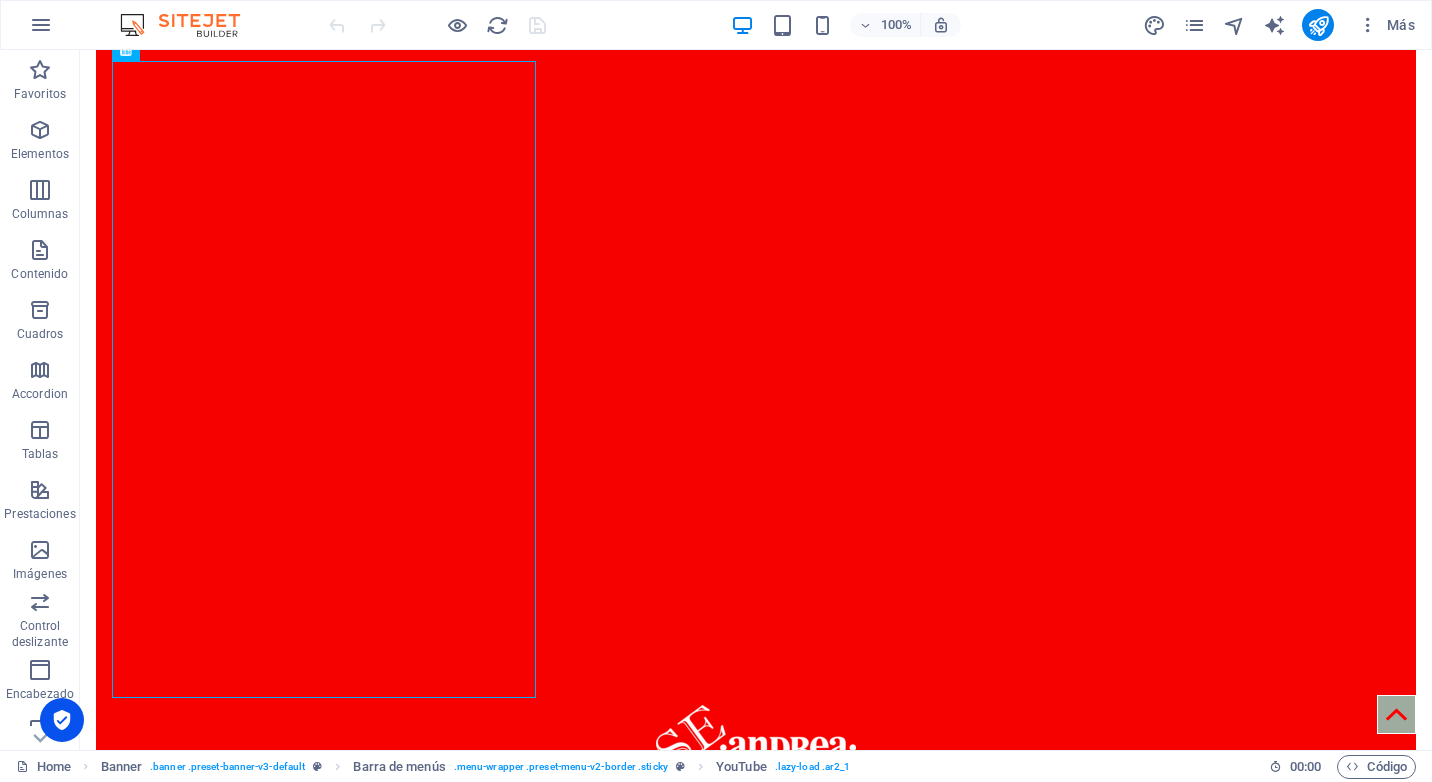 click on "100% Más" at bounding box center (874, 25) 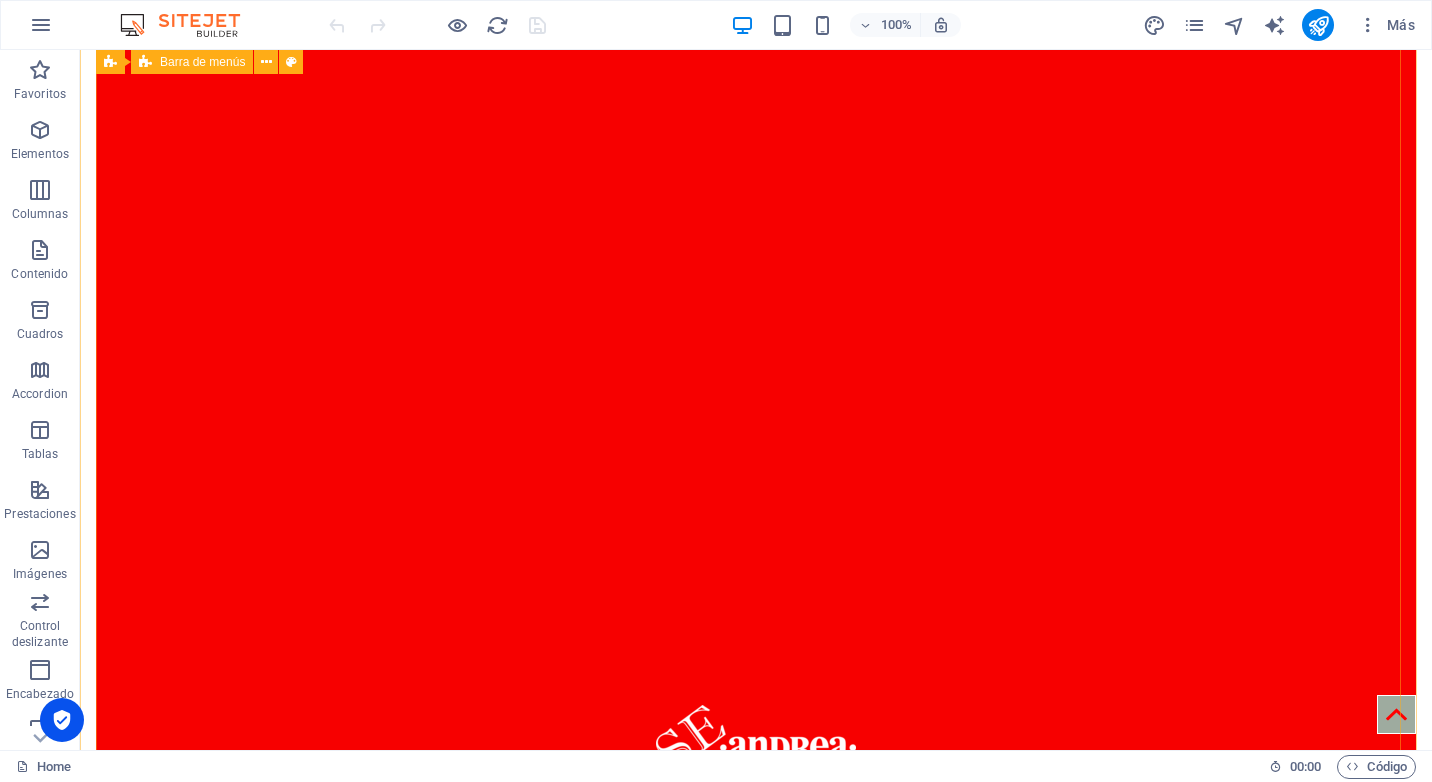 click on "Inicio Catálogos Estrellas Tiendas Se Estrella Contacto" at bounding box center [756, 442] 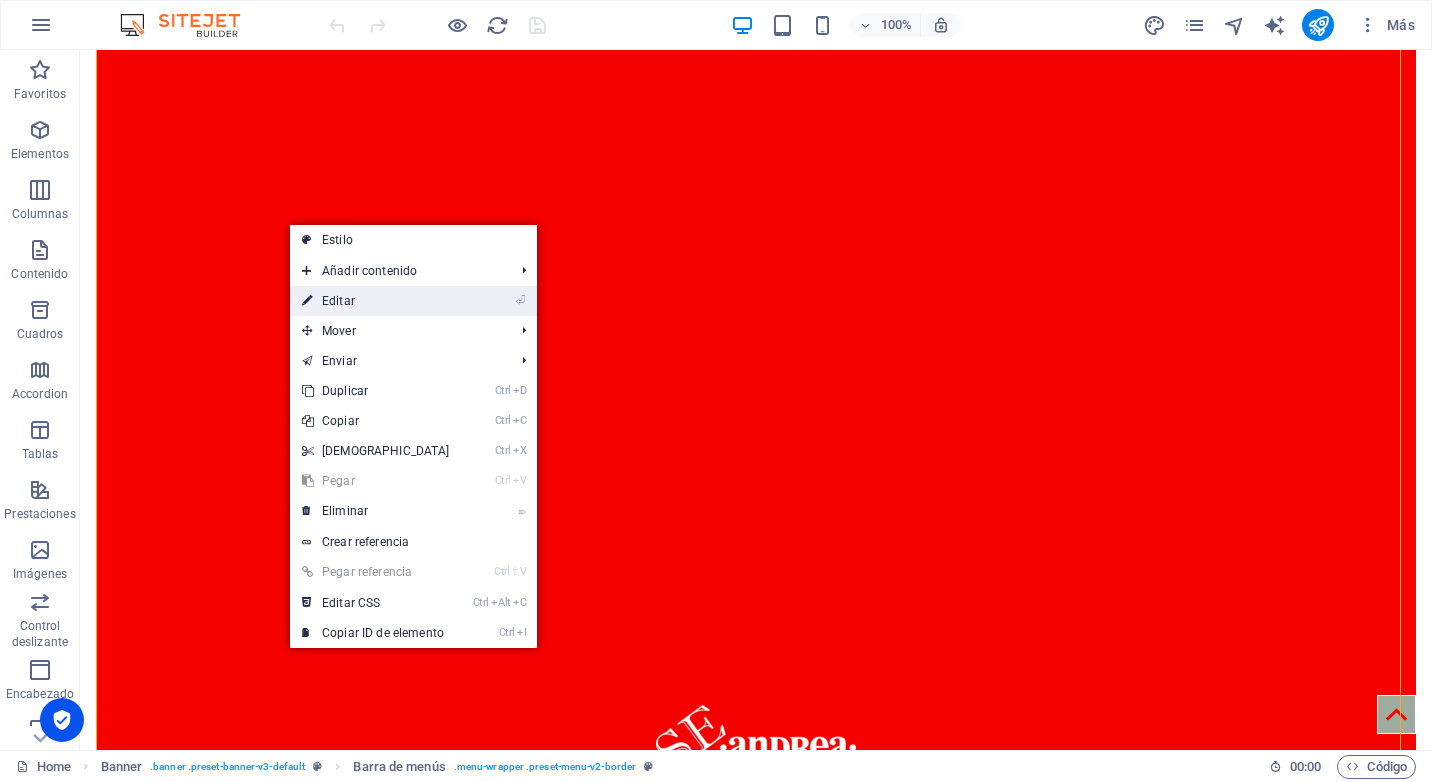 click on "⏎  Editar" at bounding box center [376, 301] 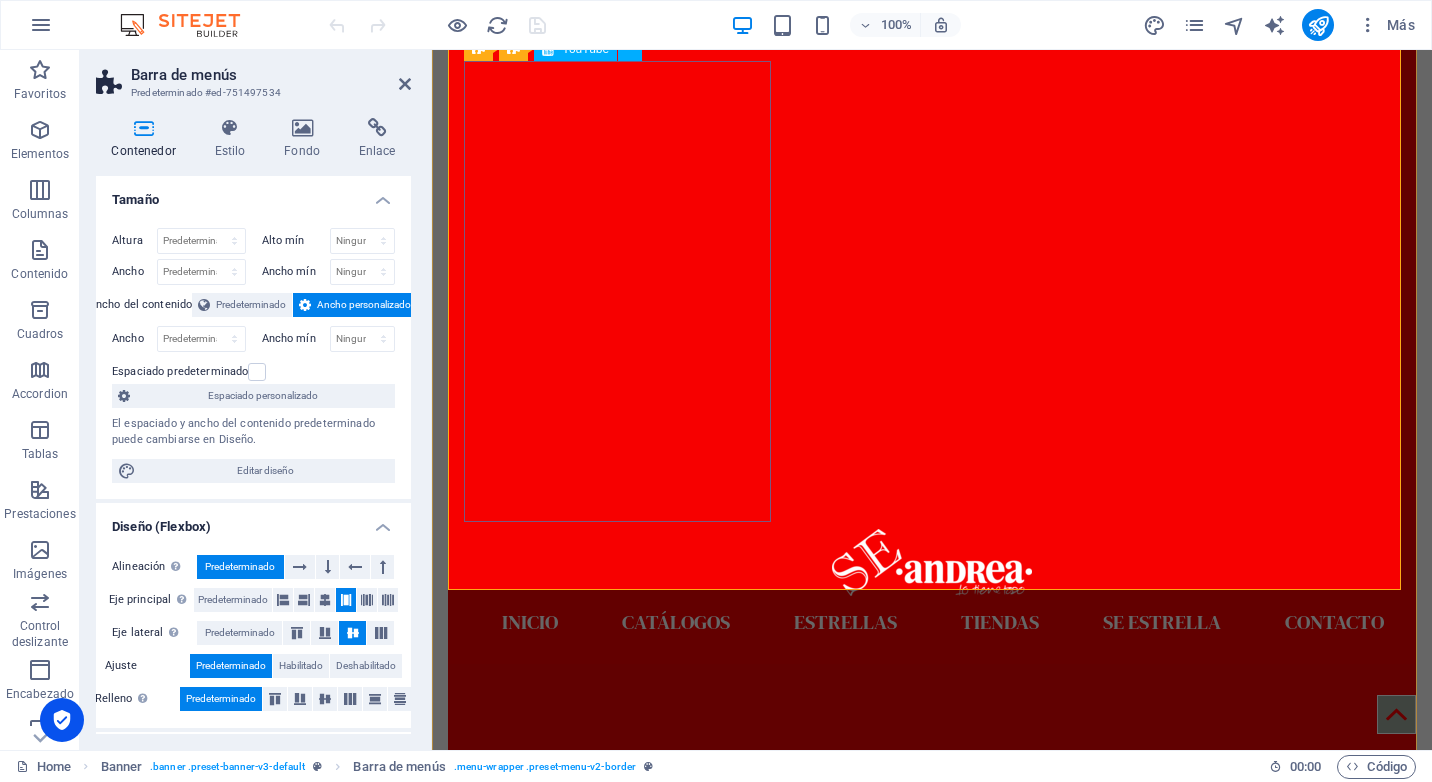 click at bounding box center [932, 295] 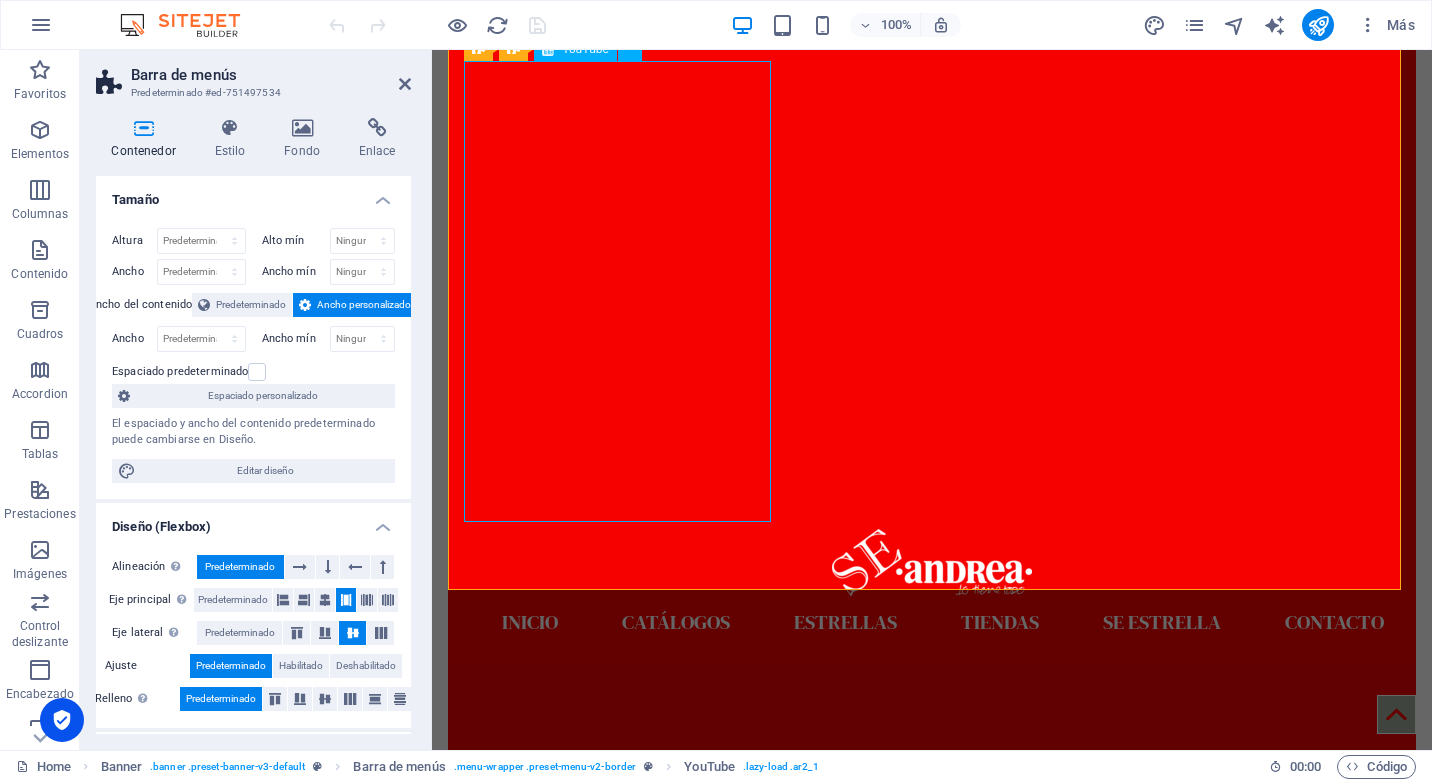 click at bounding box center [932, 295] 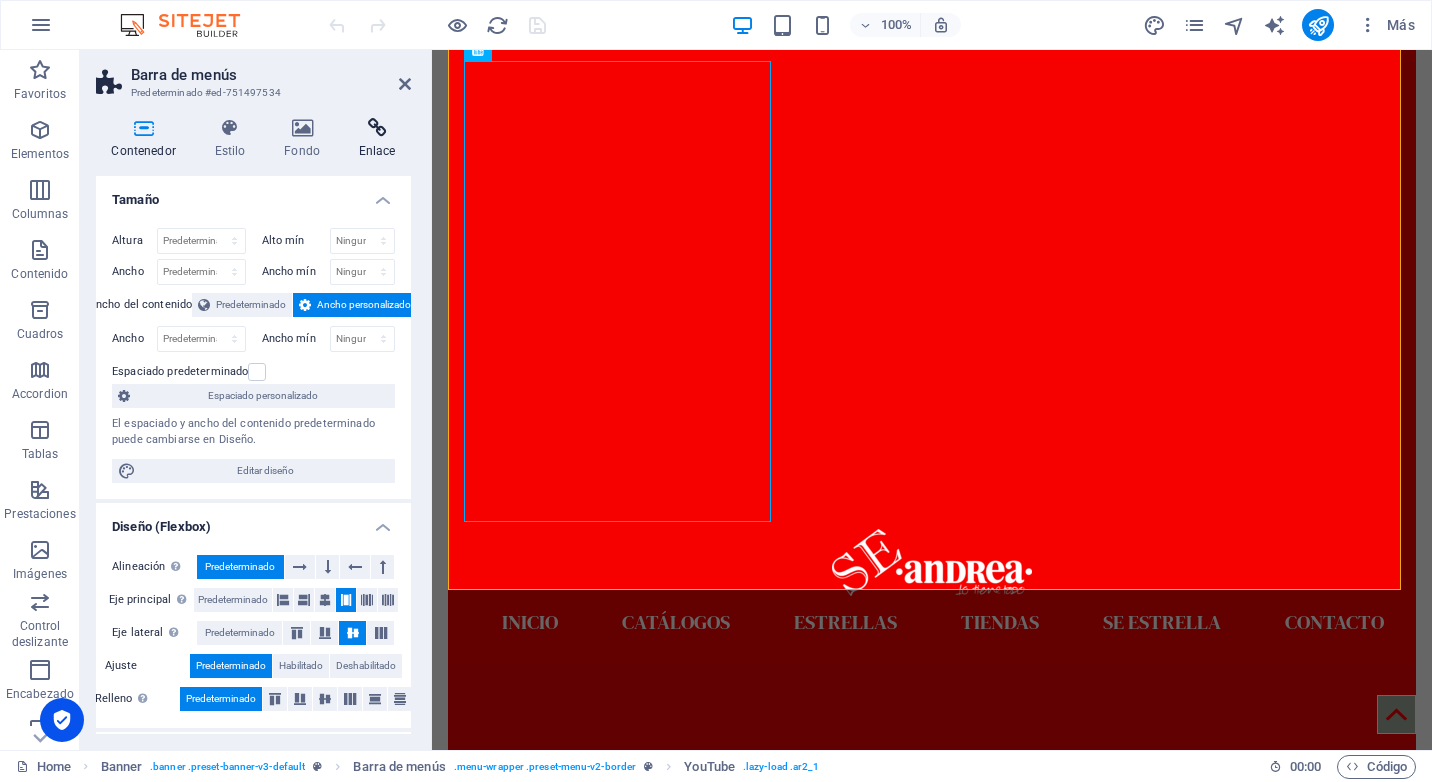 click at bounding box center (377, 128) 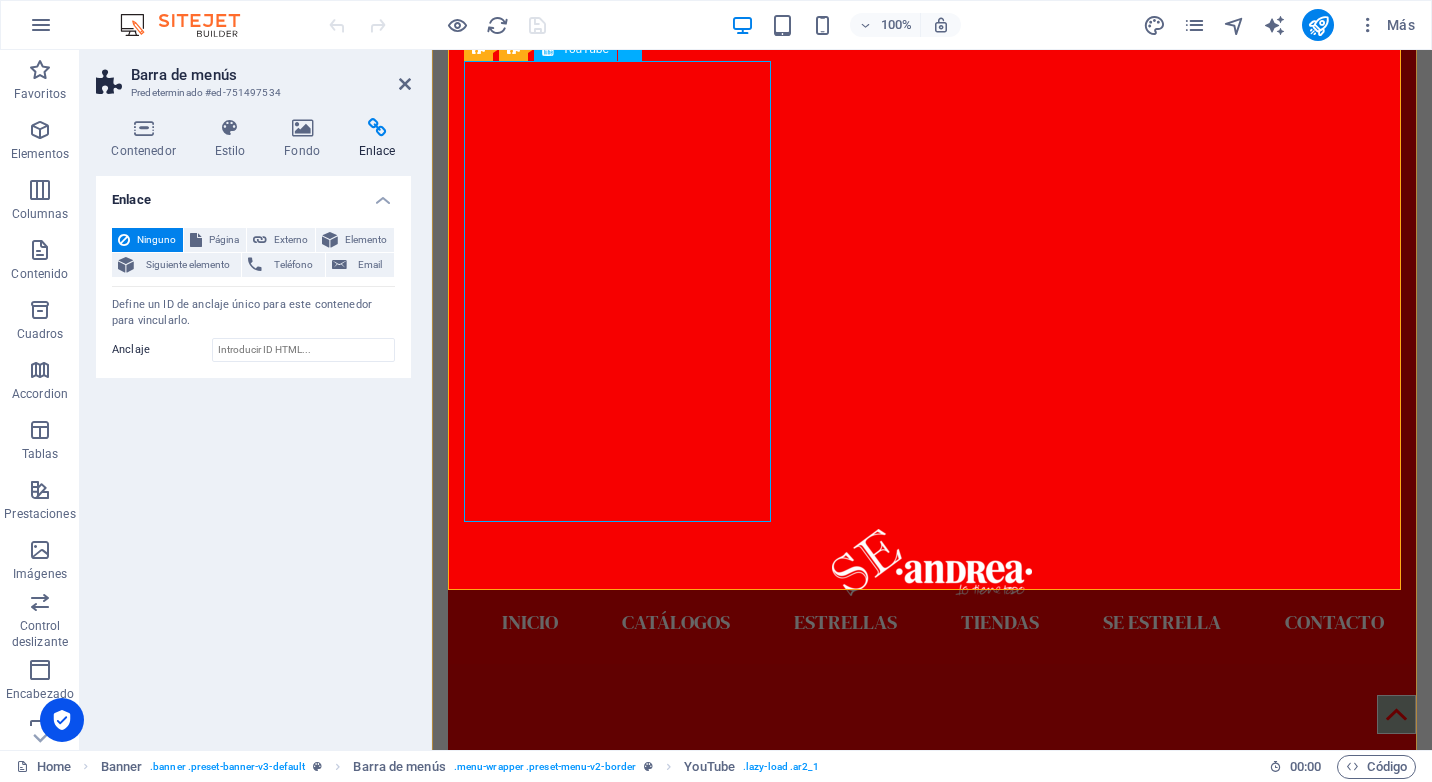 click at bounding box center [932, 295] 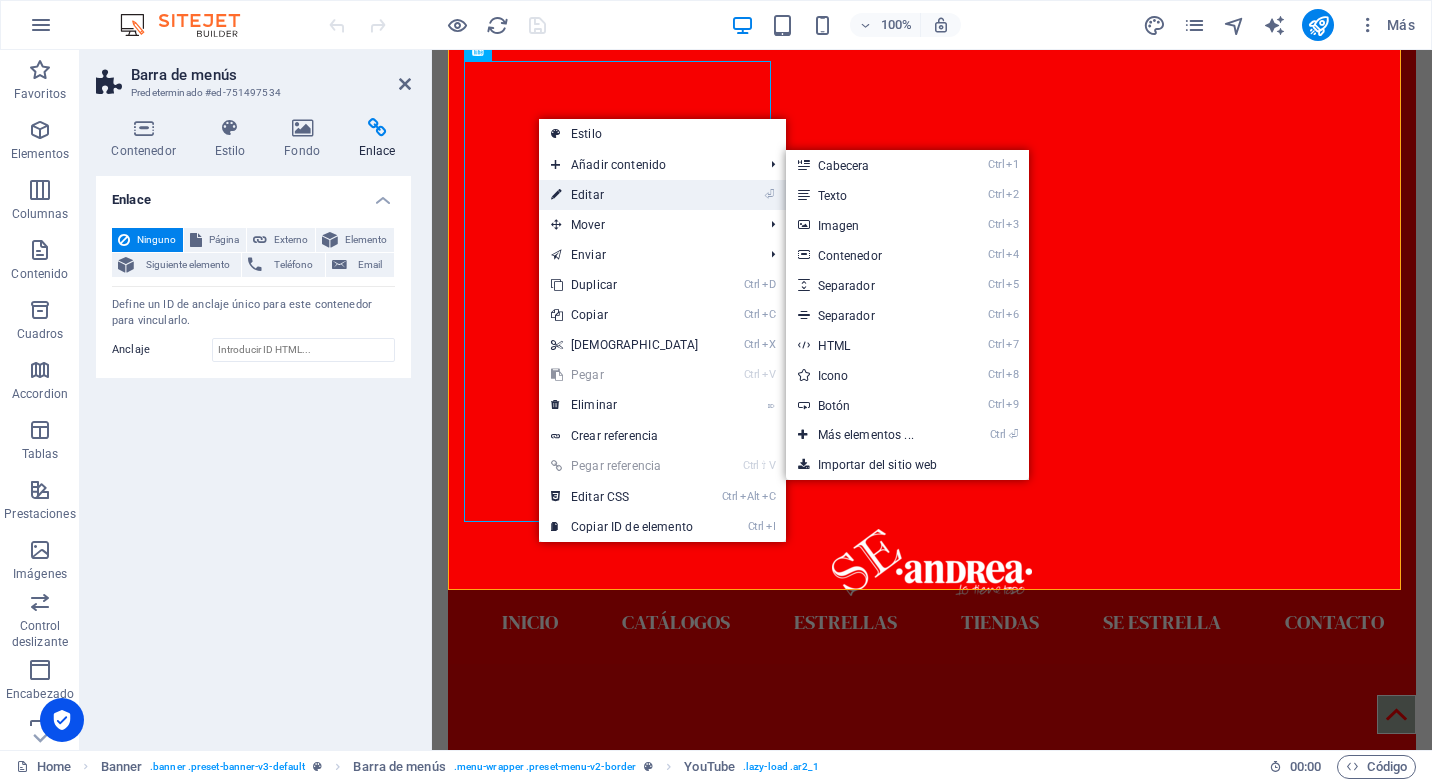 click on "⏎  Editar" at bounding box center (625, 195) 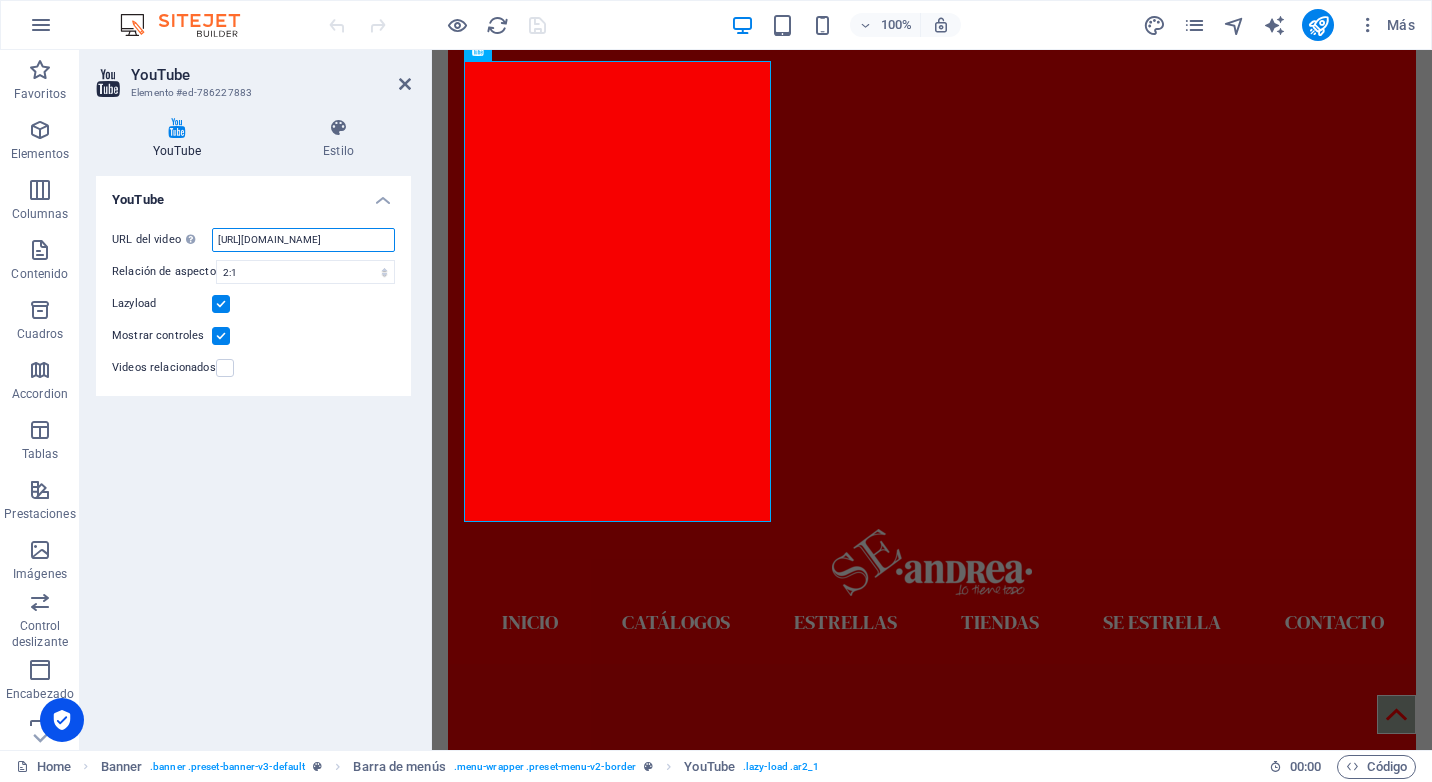 click on "[URL][DOMAIN_NAME]" at bounding box center (303, 240) 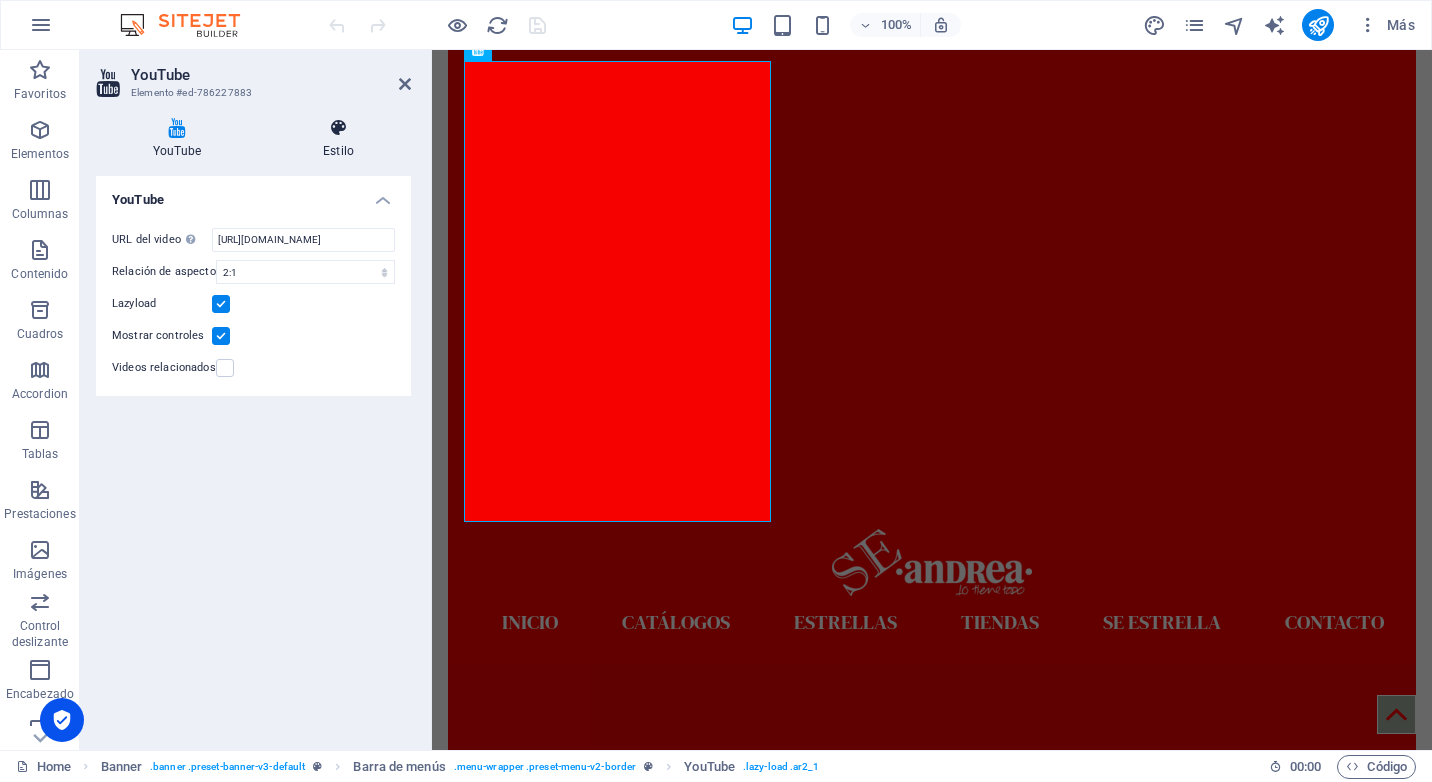 click at bounding box center (338, 128) 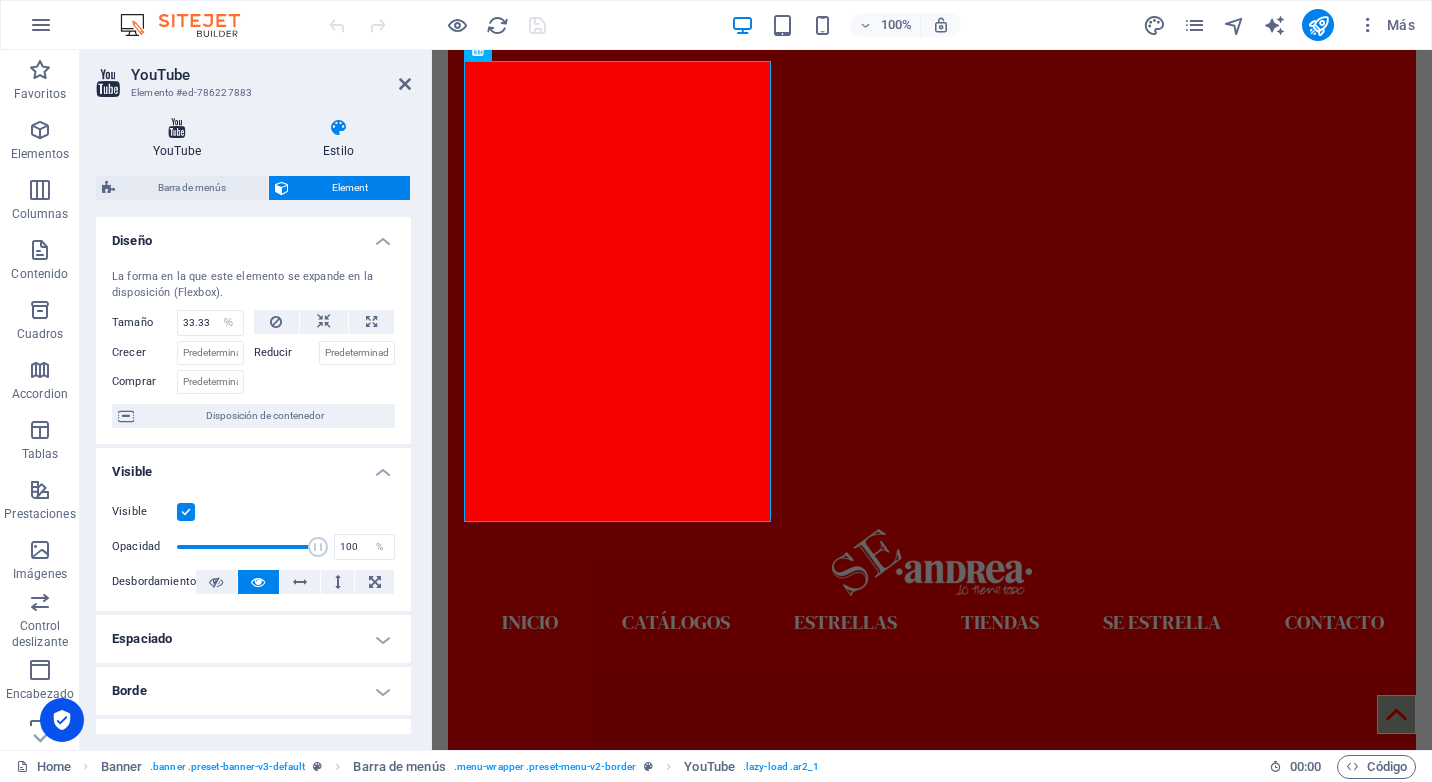 click at bounding box center (177, 128) 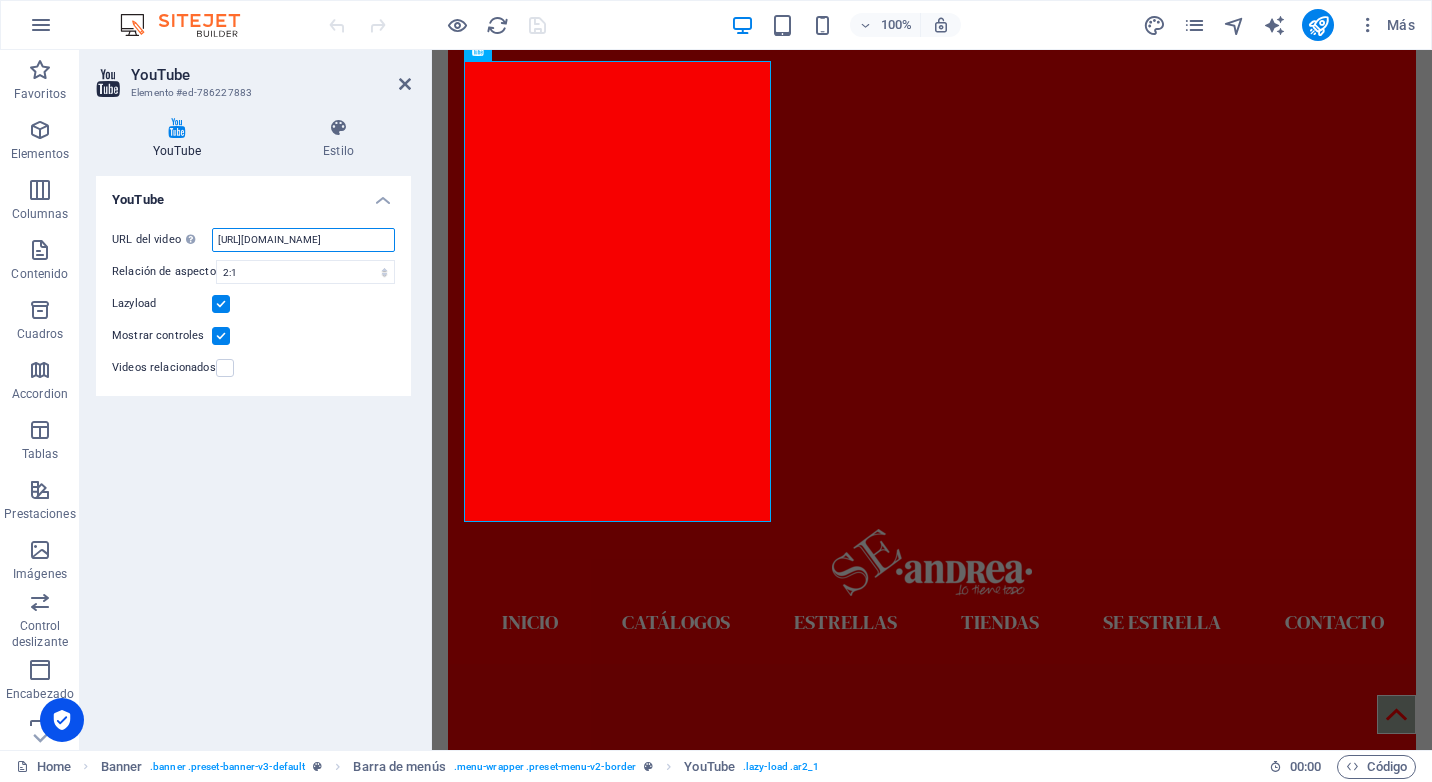click on "[URL][DOMAIN_NAME]" at bounding box center (303, 240) 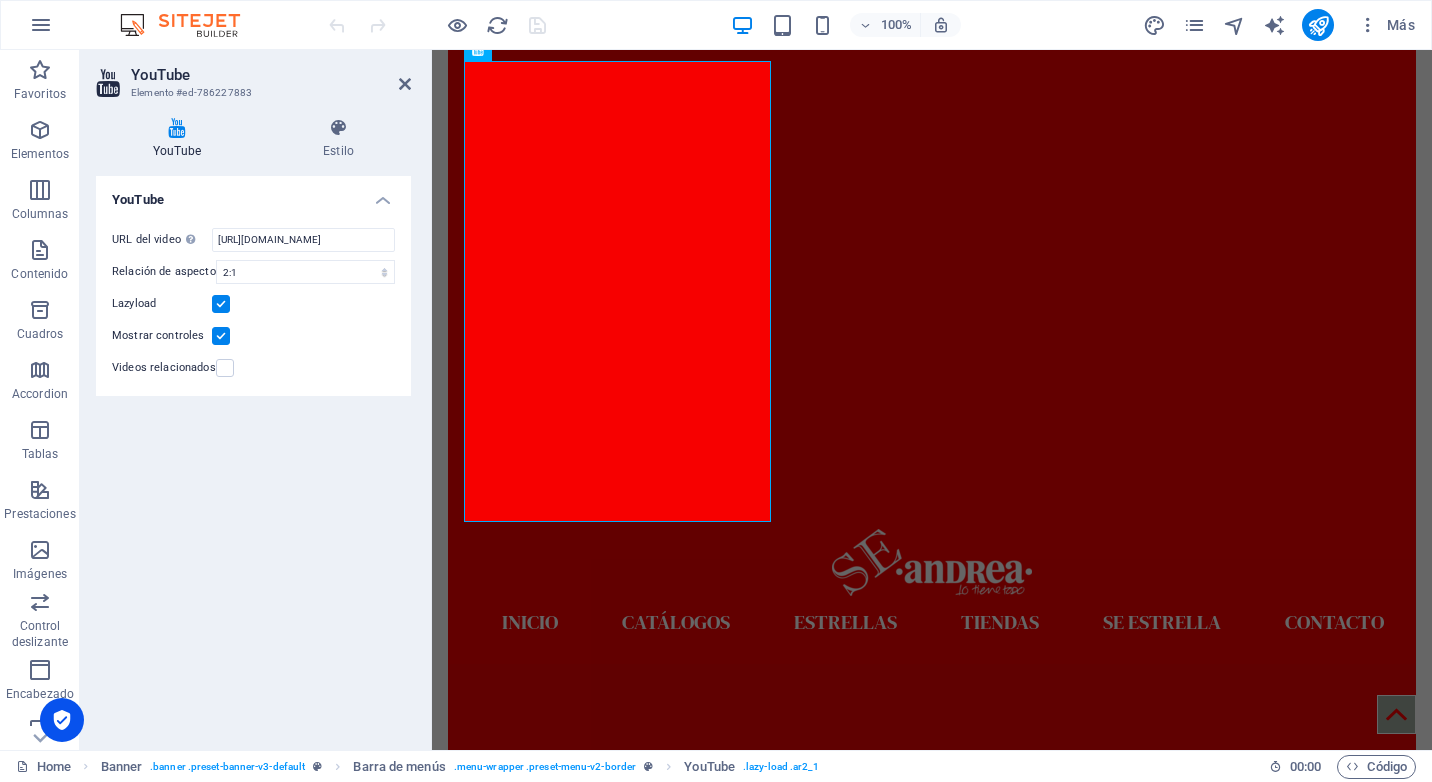 scroll, scrollTop: 0, scrollLeft: 0, axis: both 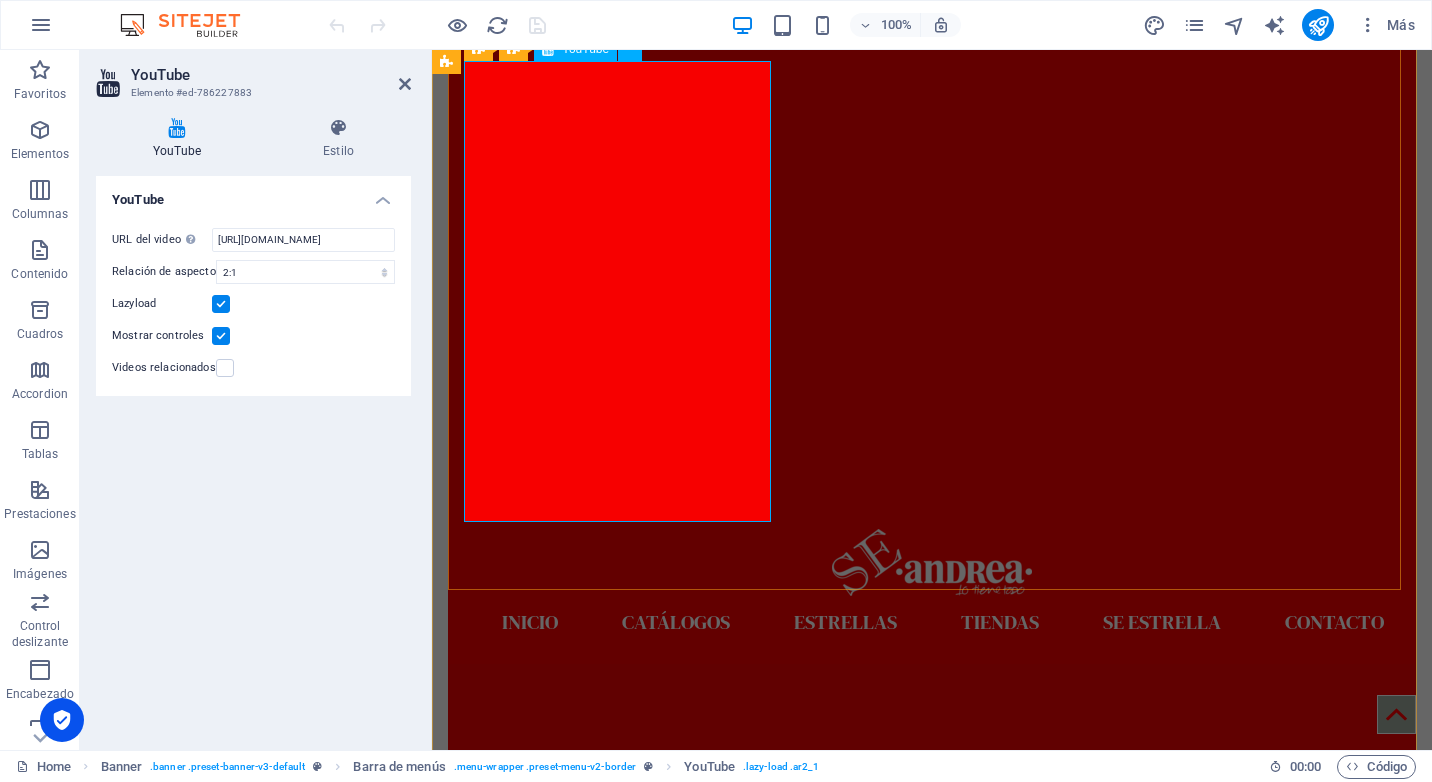 click at bounding box center (932, 295) 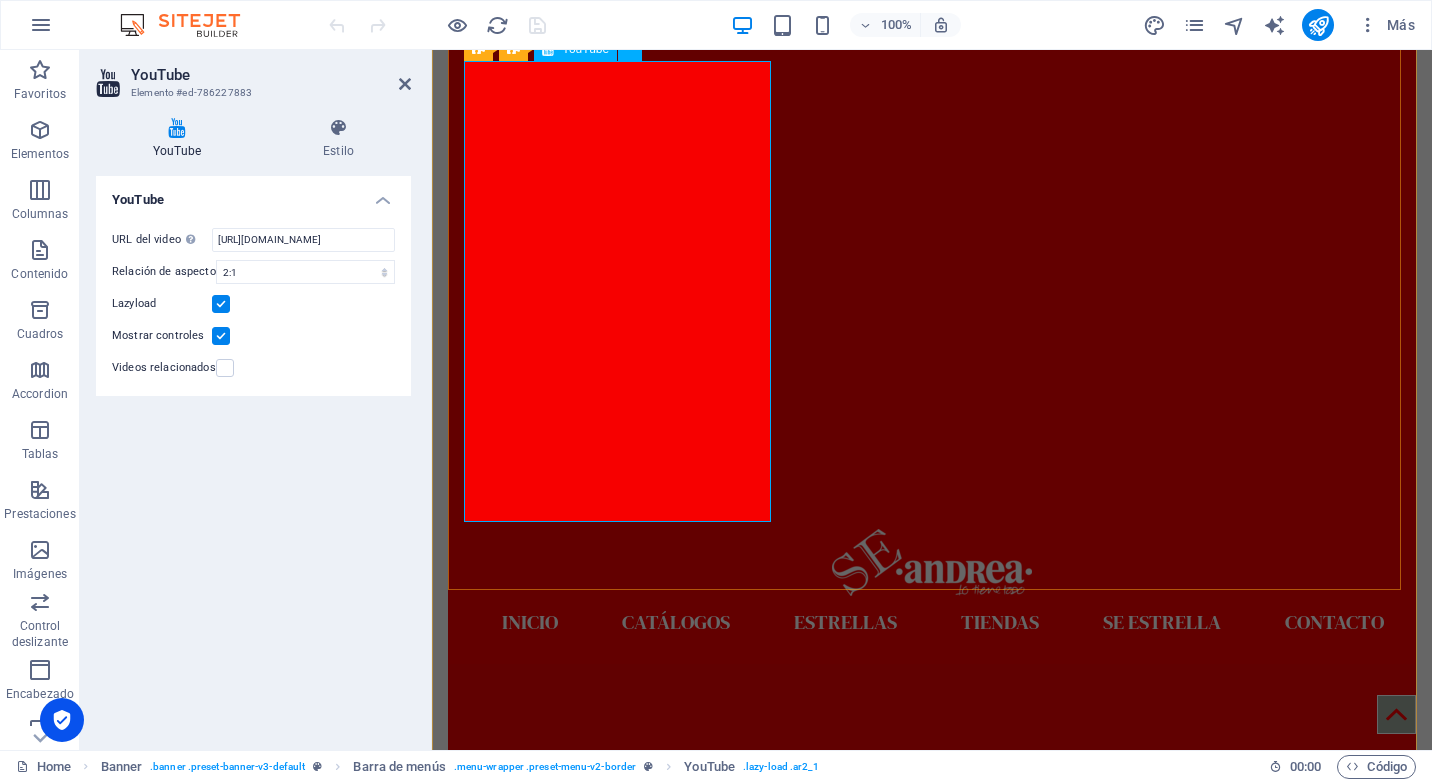 click at bounding box center (932, 295) 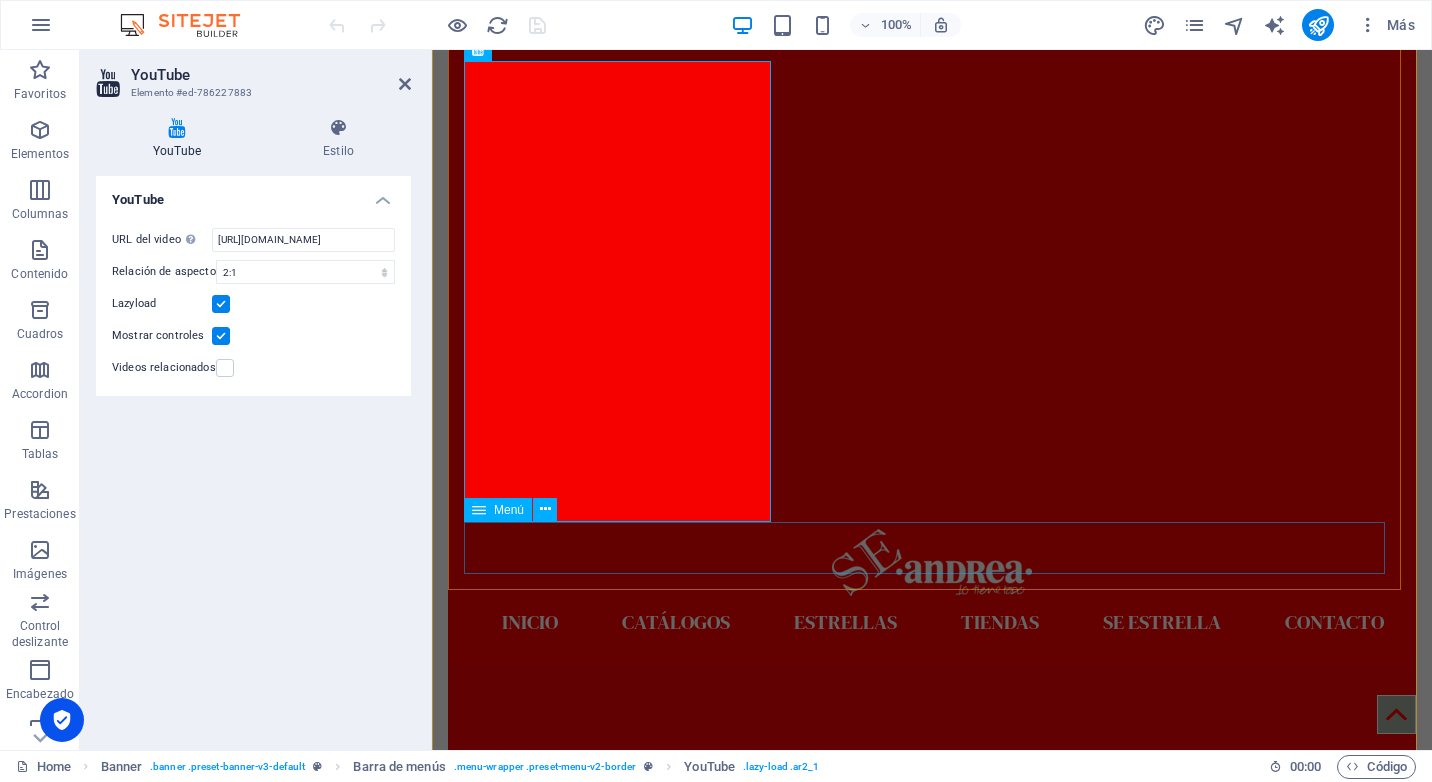 click on "Menú" at bounding box center [509, 510] 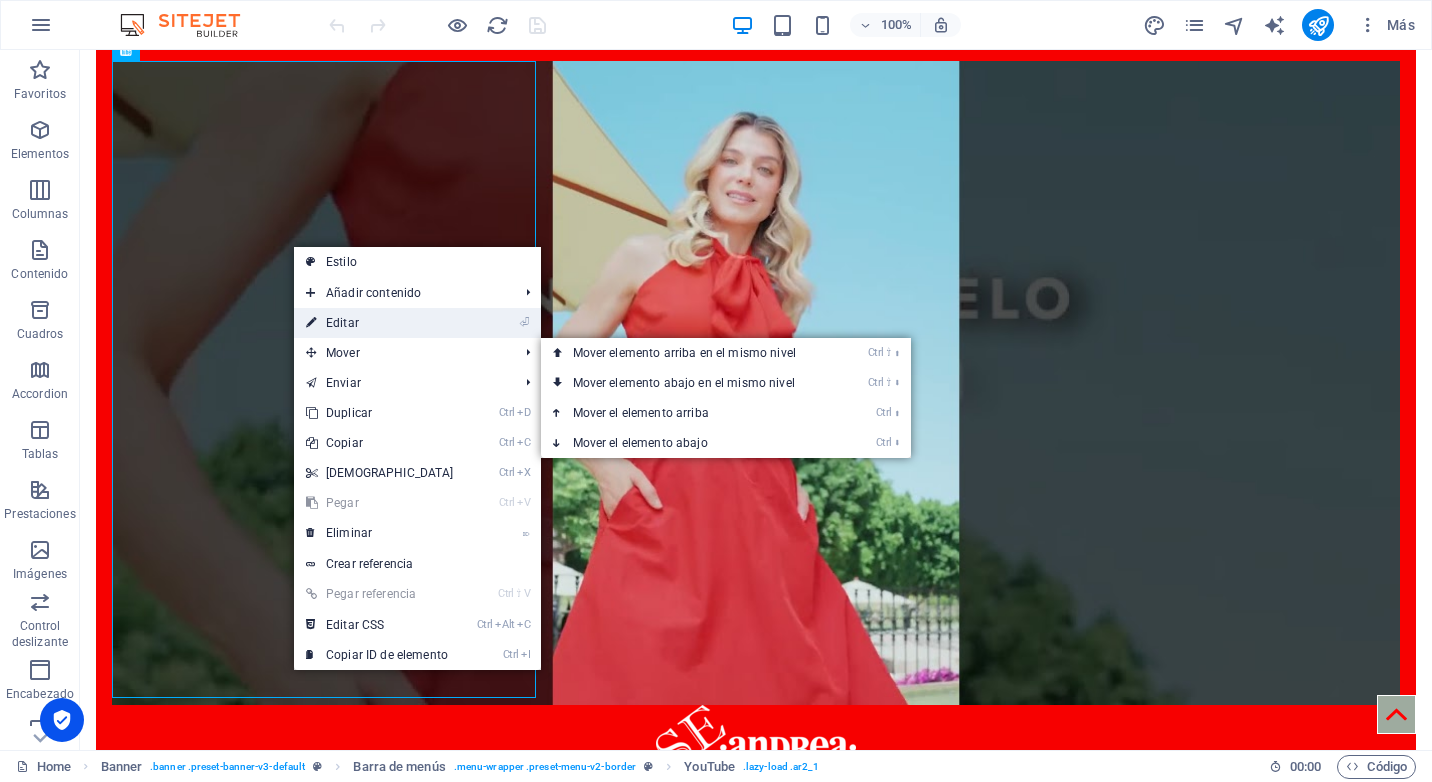click on "⏎  Editar" at bounding box center [380, 323] 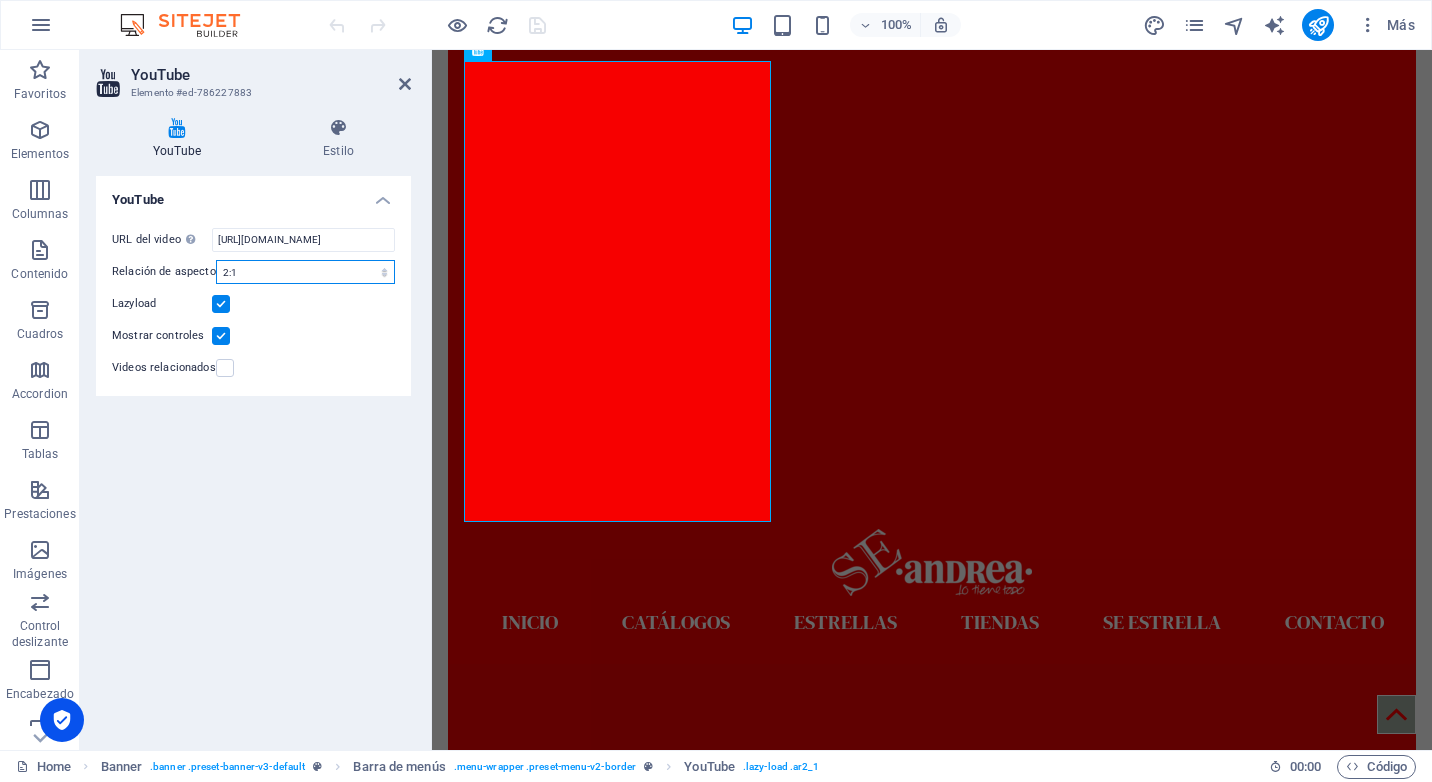 click on "16:10 16:9 4:3 2:1 1:1" at bounding box center [305, 272] 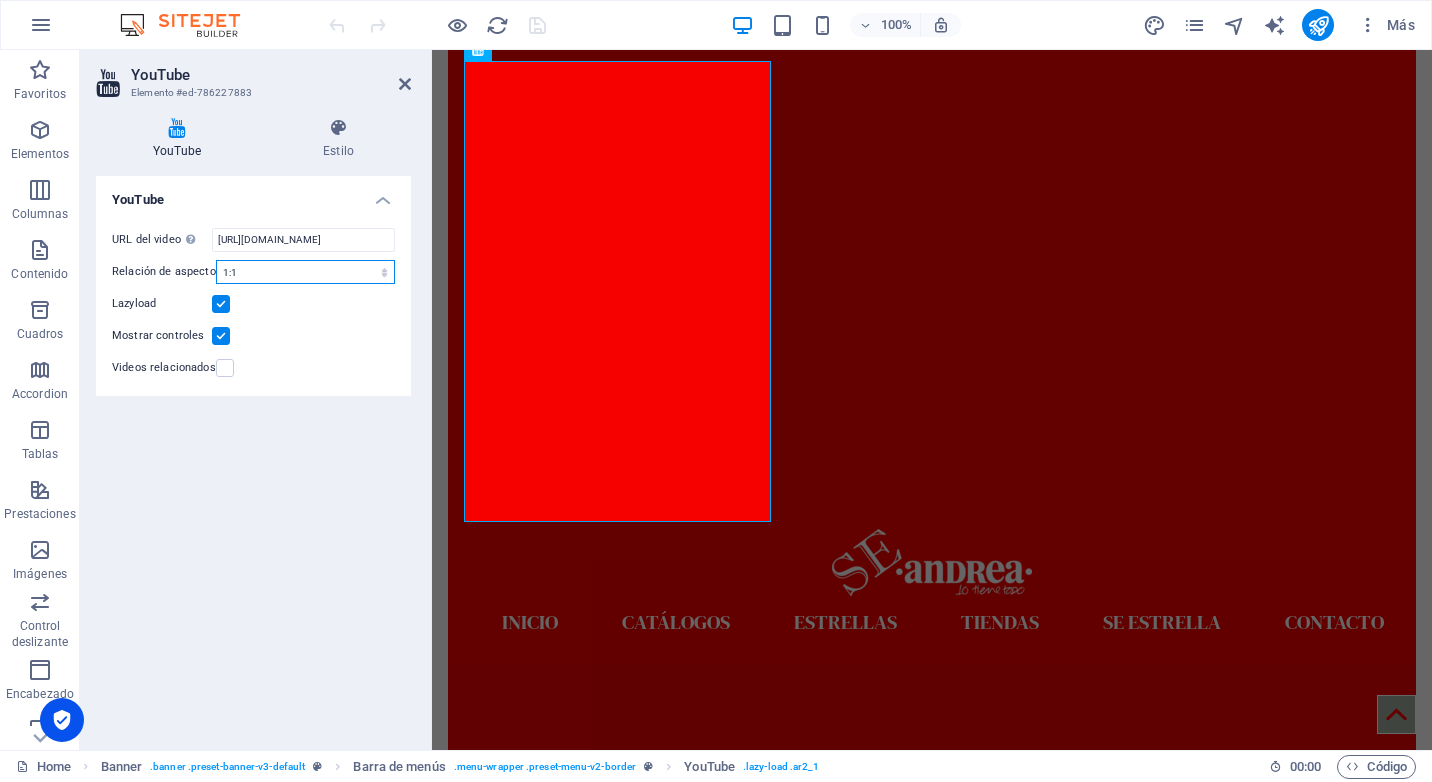 click on "16:10 16:9 4:3 2:1 1:1" at bounding box center (305, 272) 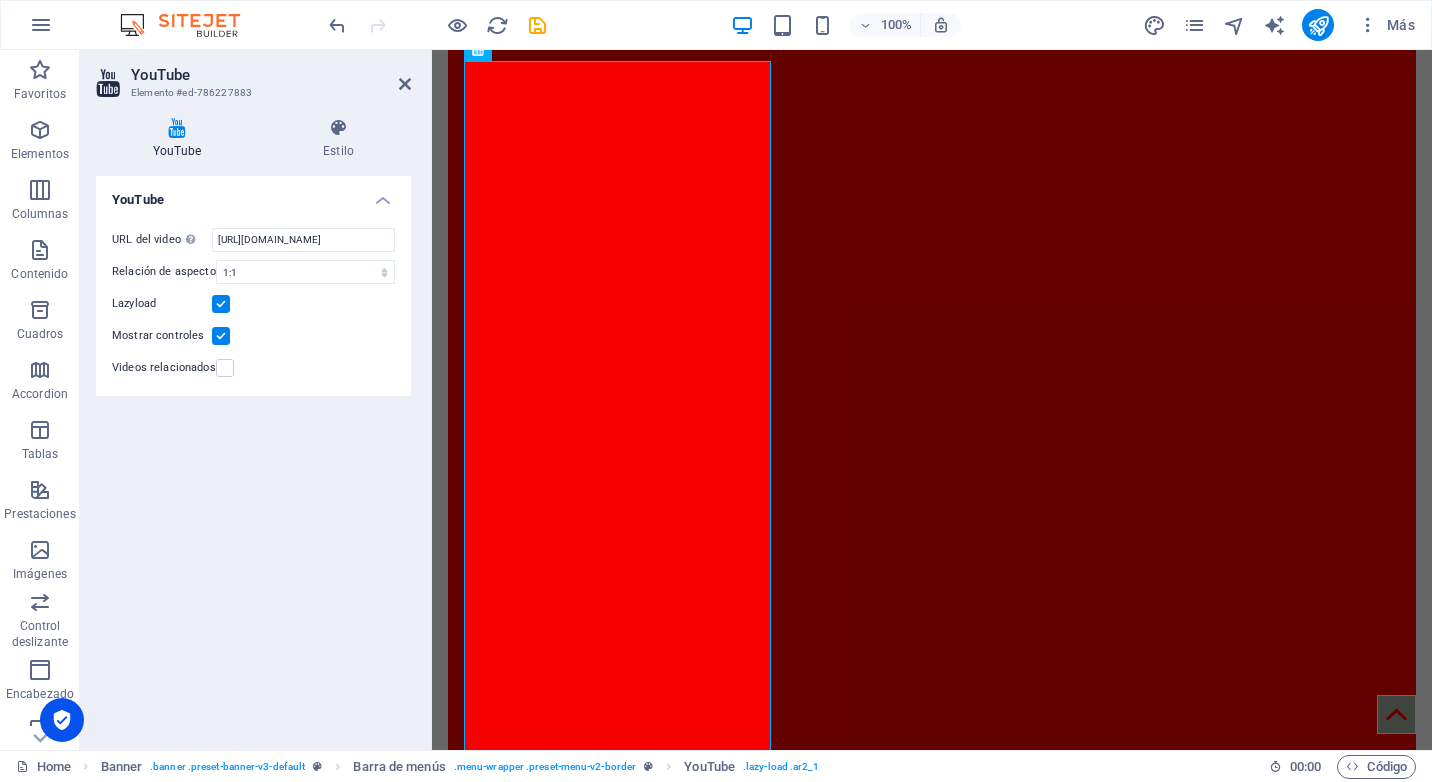 click on "URL del video Inserta (o pega) la URL de un vídeo. [URL][DOMAIN_NAME] Relación de aspecto 16:10 16:9 4:3 2:1 1:1 Lazyload Mostrar controles Videos relacionados" at bounding box center [253, 304] 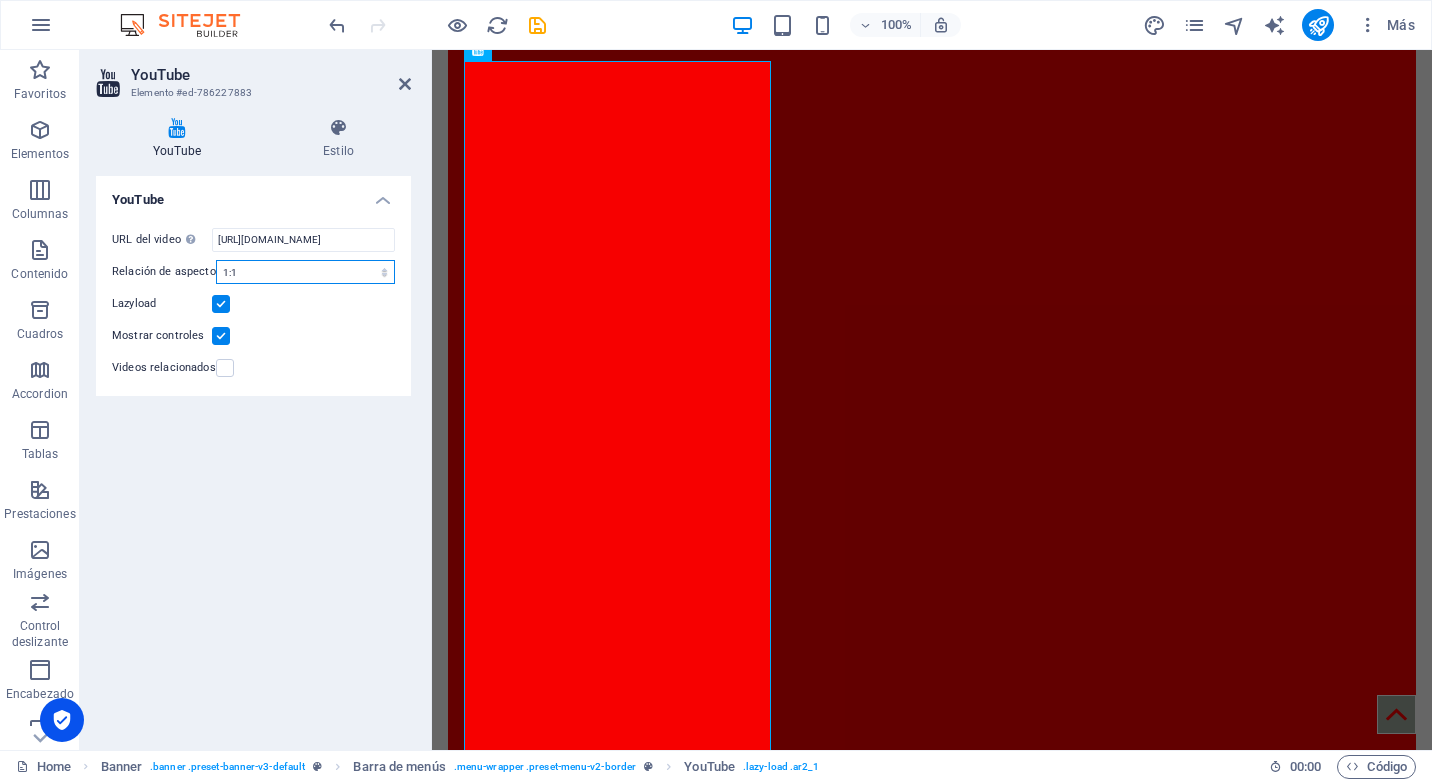 click on "16:10 16:9 4:3 2:1 1:1" at bounding box center [305, 272] 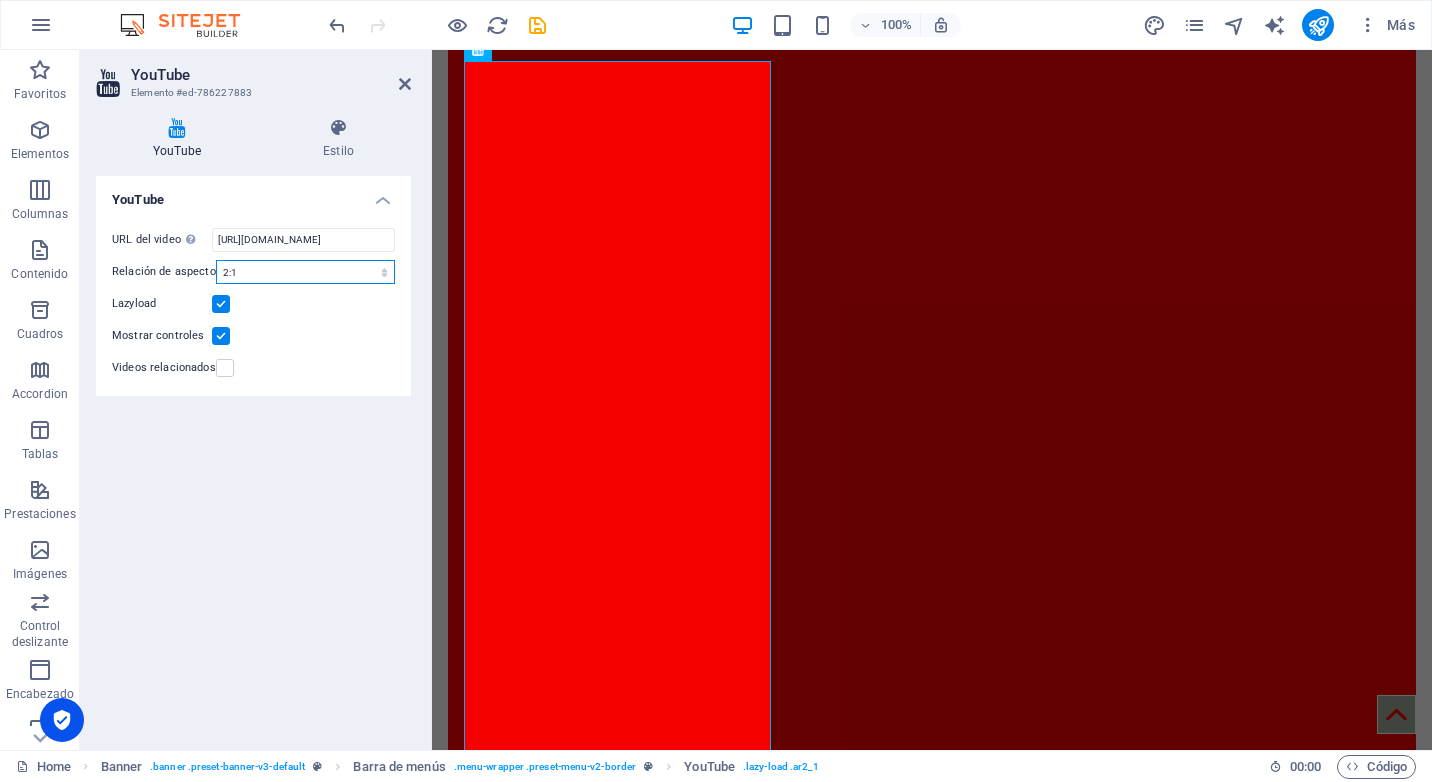 click on "16:10 16:9 4:3 2:1 1:1" at bounding box center (305, 272) 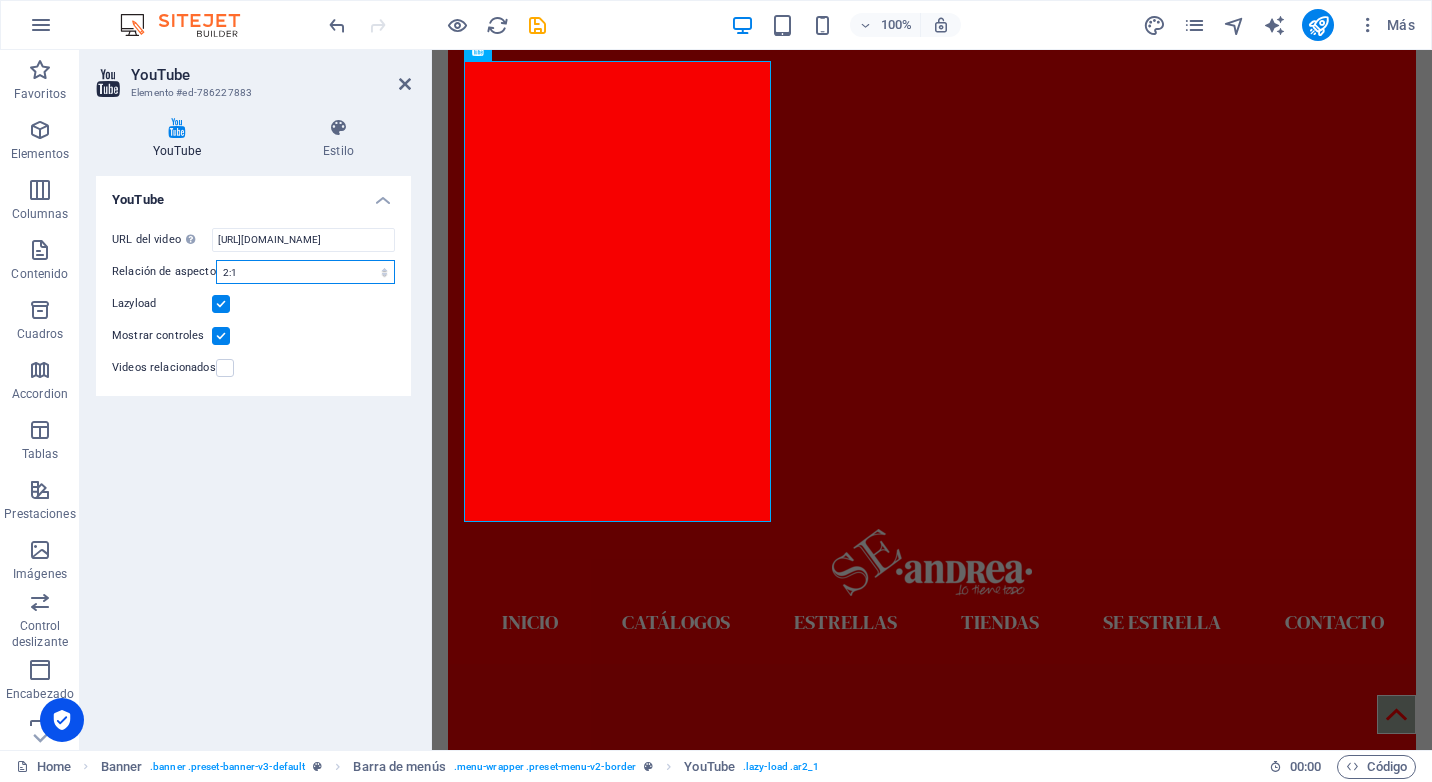 click on "16:10 16:9 4:3 2:1 1:1" at bounding box center [305, 272] 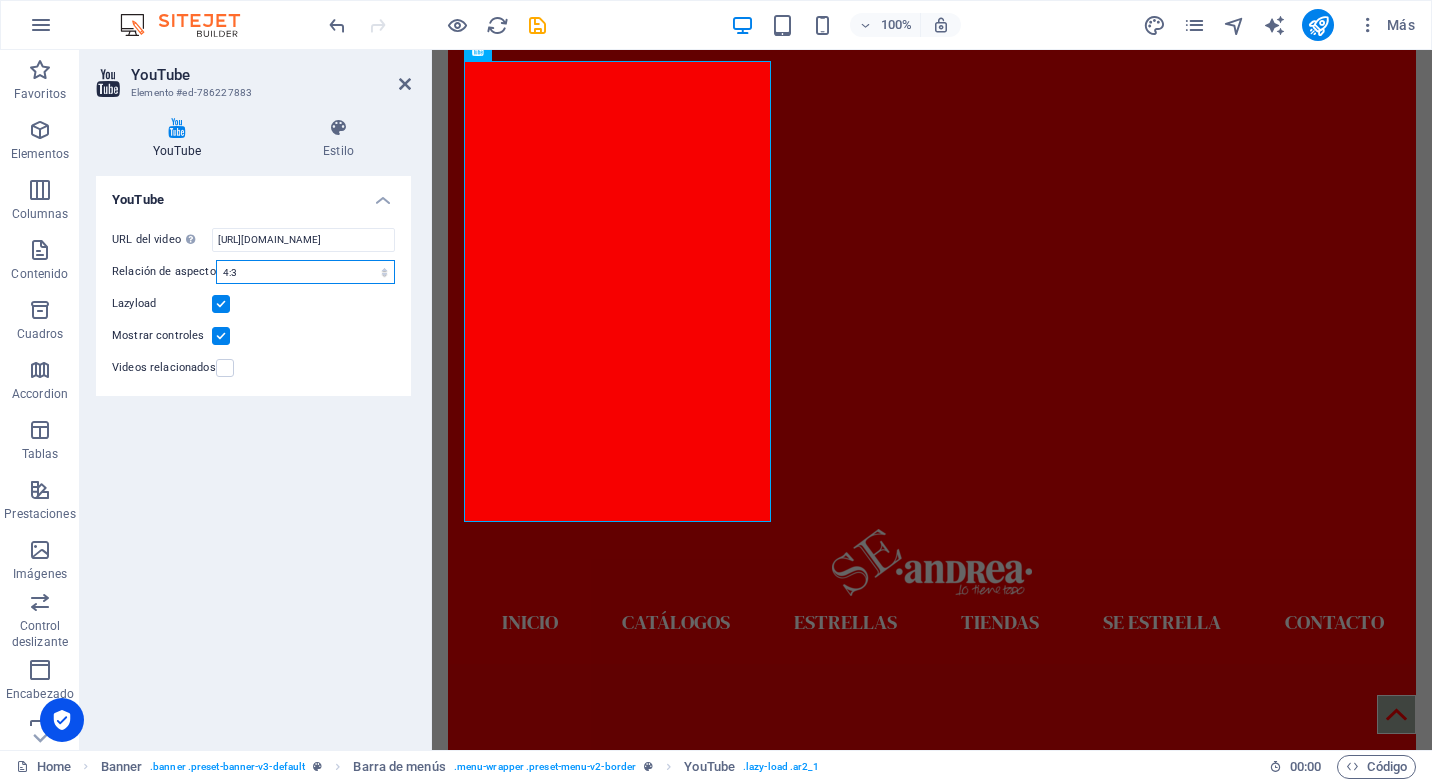 click on "16:10 16:9 4:3 2:1 1:1" at bounding box center (305, 272) 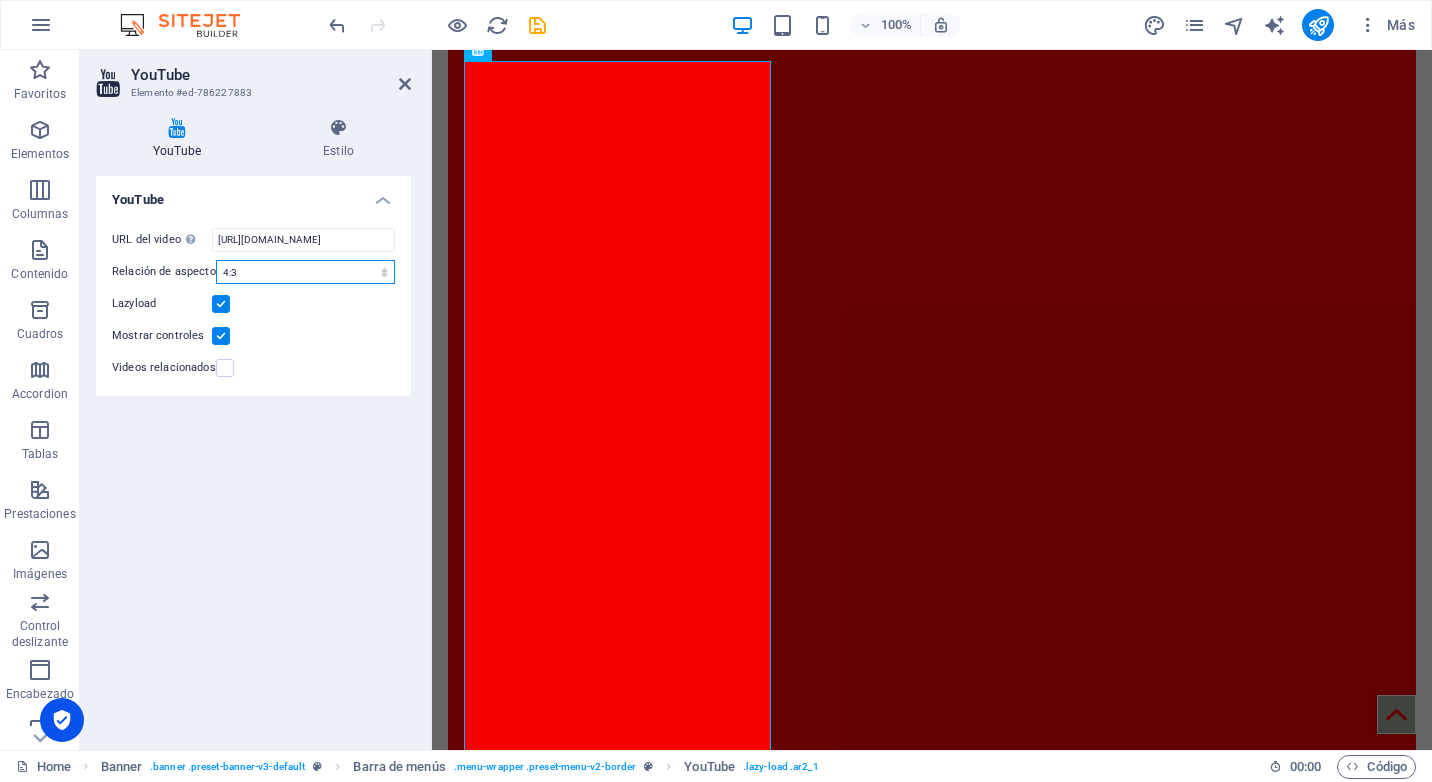 click on "16:10 16:9 4:3 2:1 1:1" at bounding box center (305, 272) 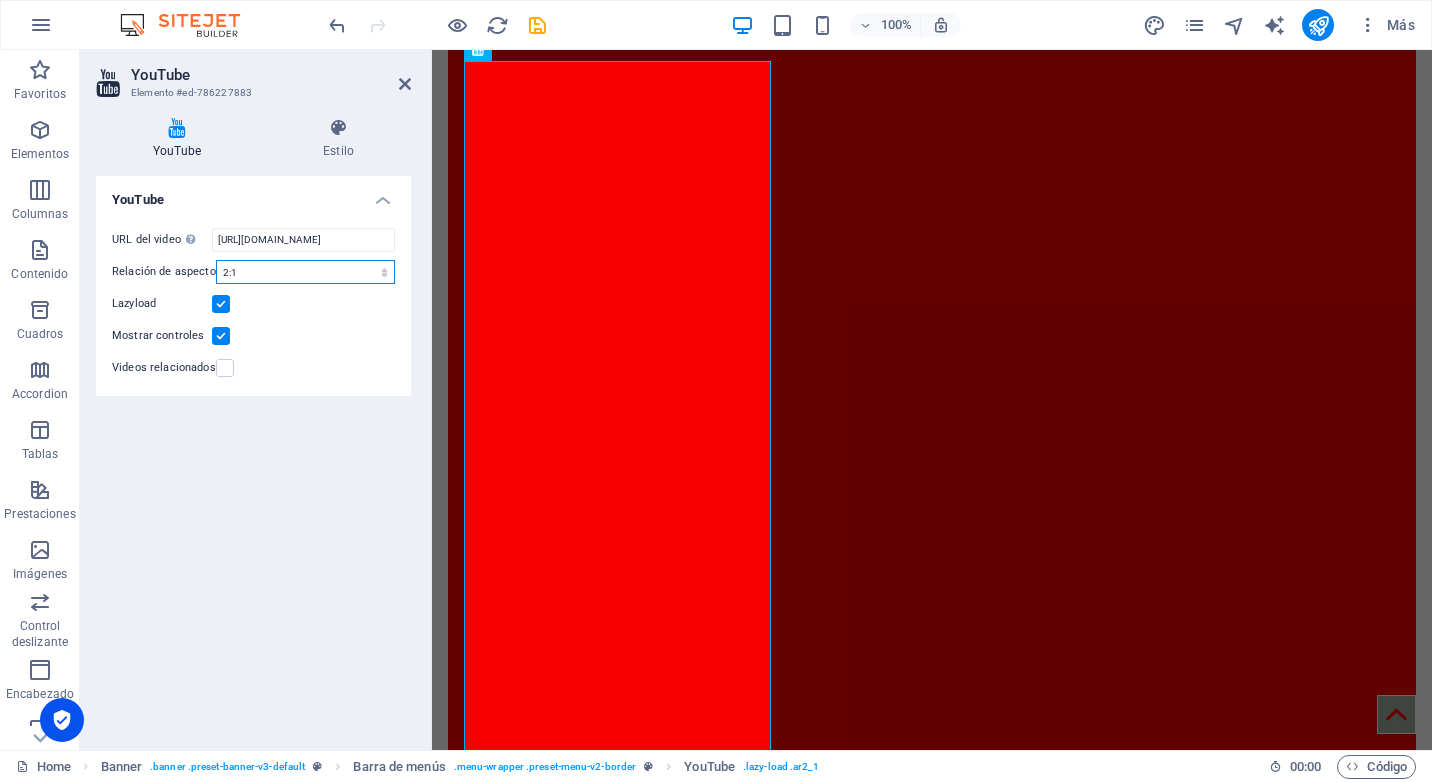 click on "16:10 16:9 4:3 2:1 1:1" at bounding box center (305, 272) 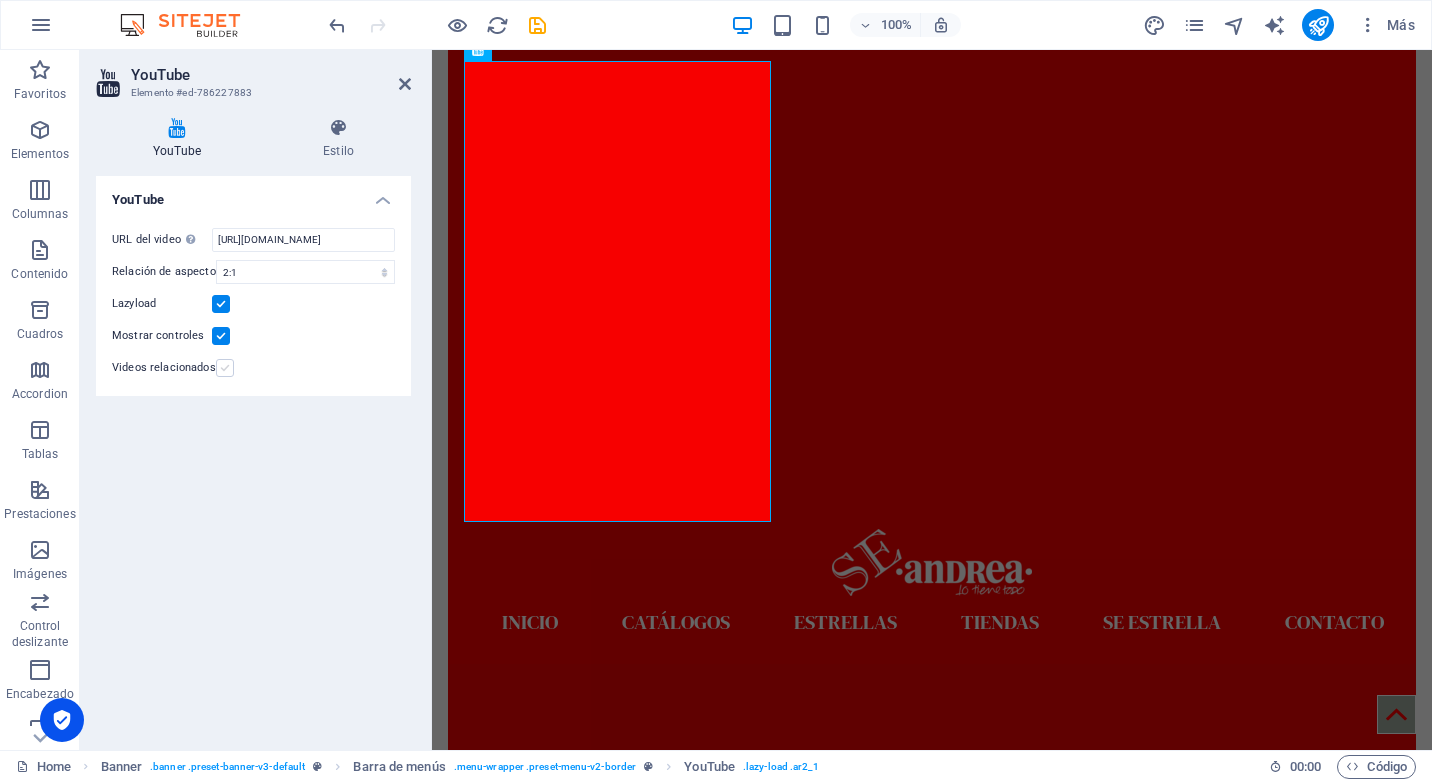click at bounding box center [225, 368] 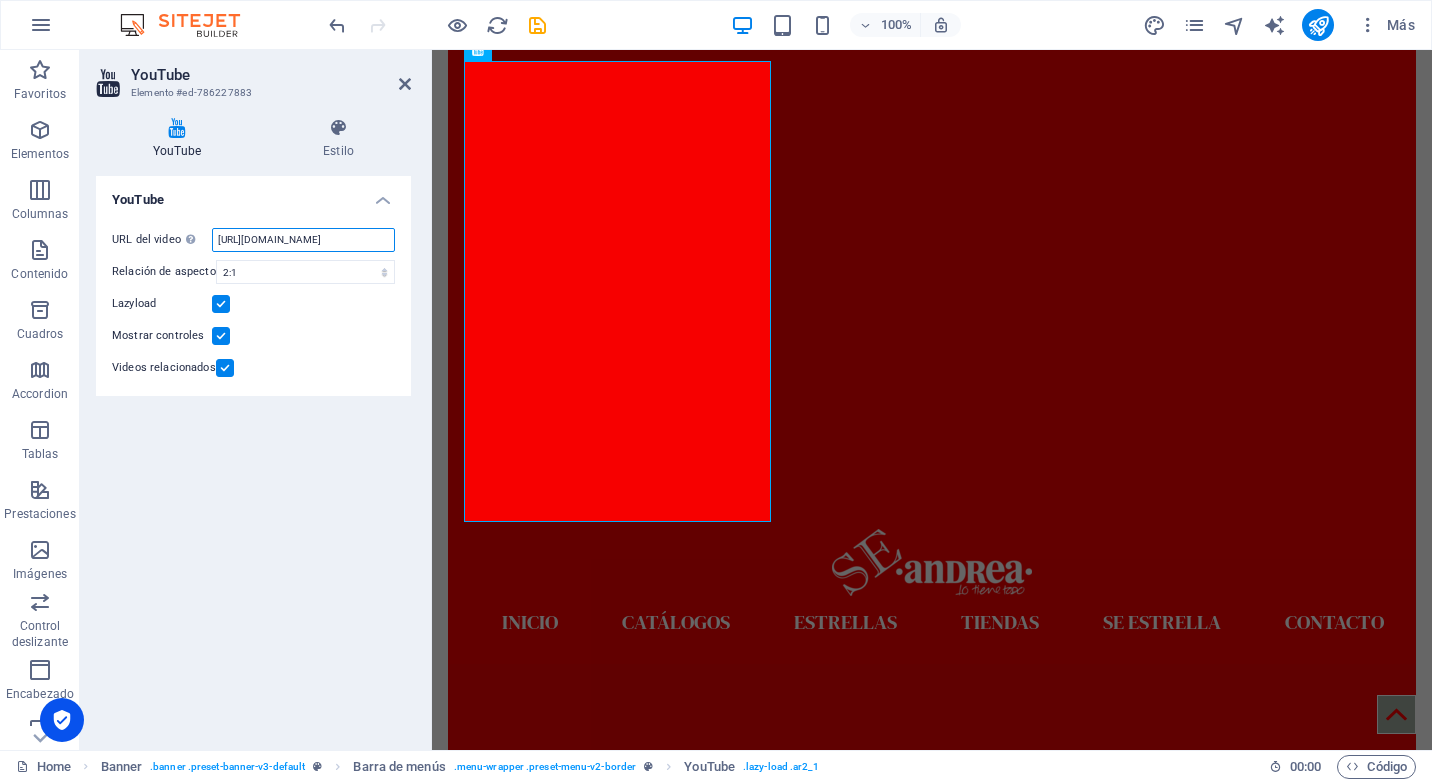 click on "[URL][DOMAIN_NAME]" at bounding box center (303, 240) 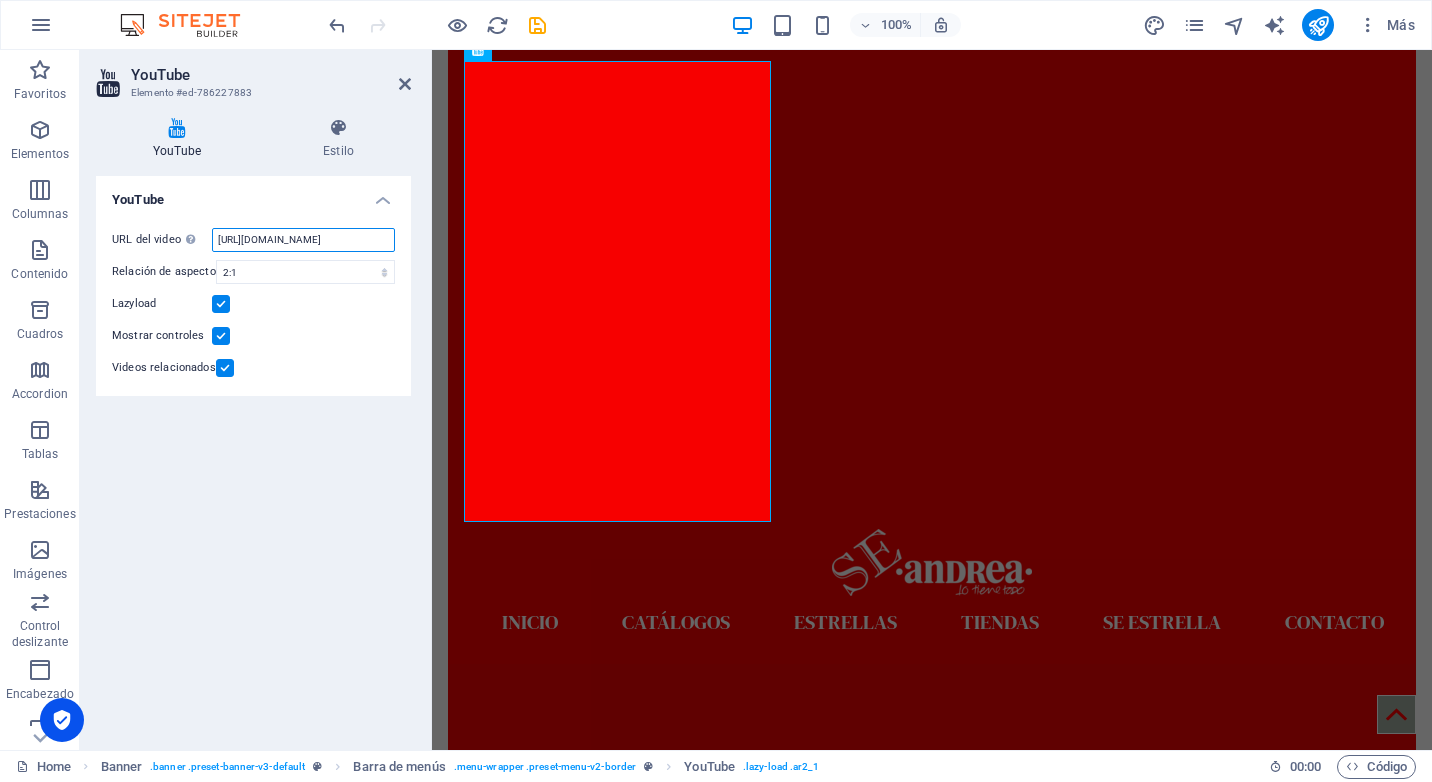 scroll, scrollTop: 0, scrollLeft: 40, axis: horizontal 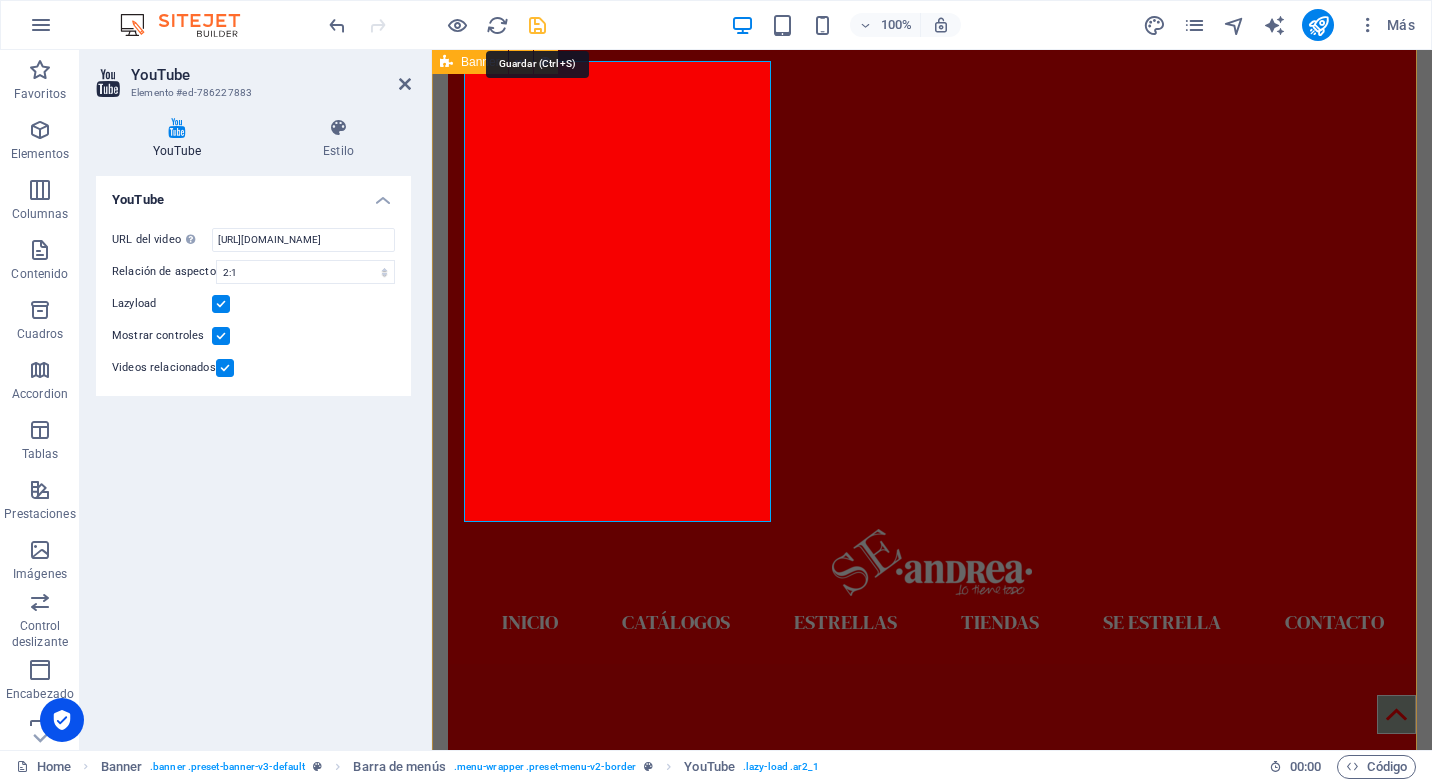 click at bounding box center (537, 25) 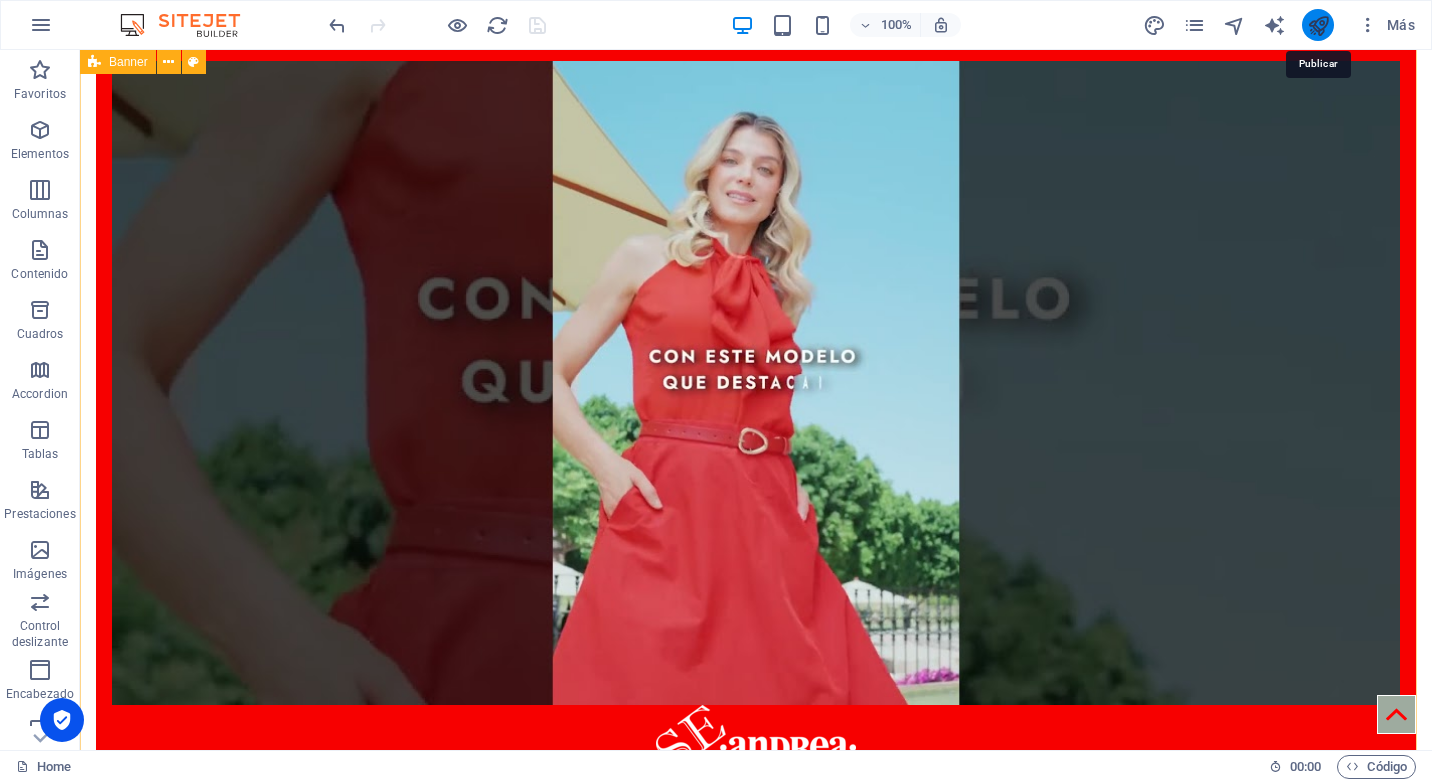 click at bounding box center (1318, 25) 